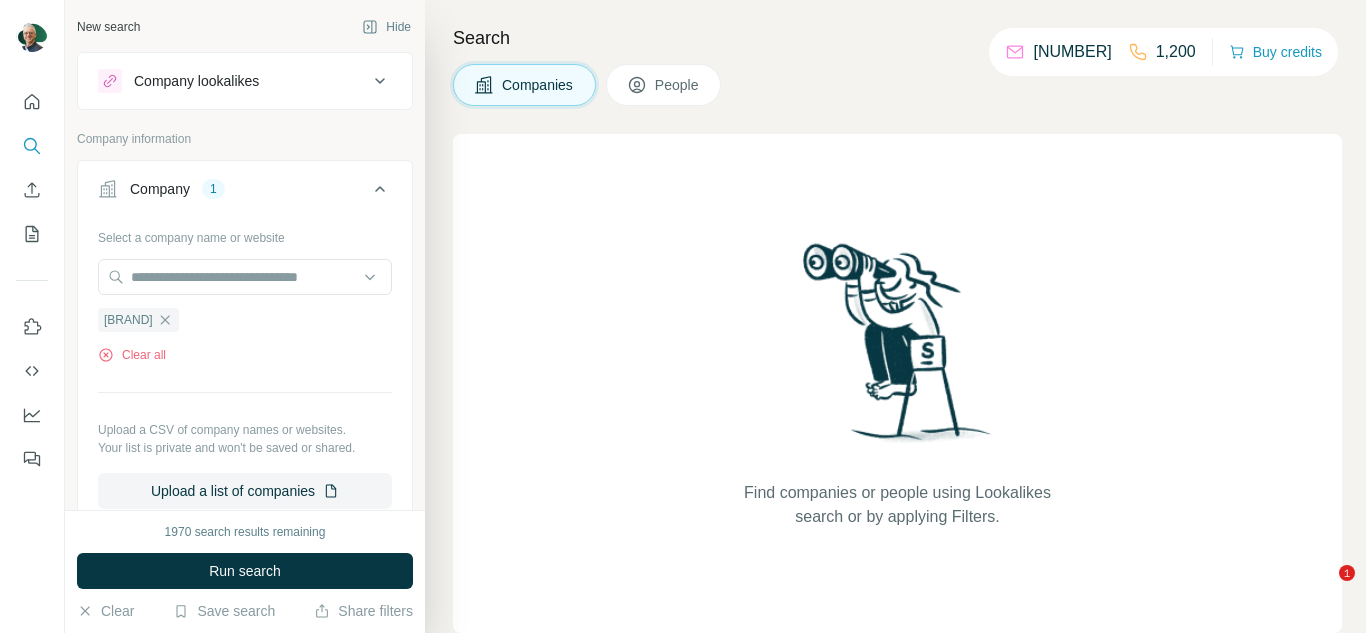 click at bounding box center [245, 277] 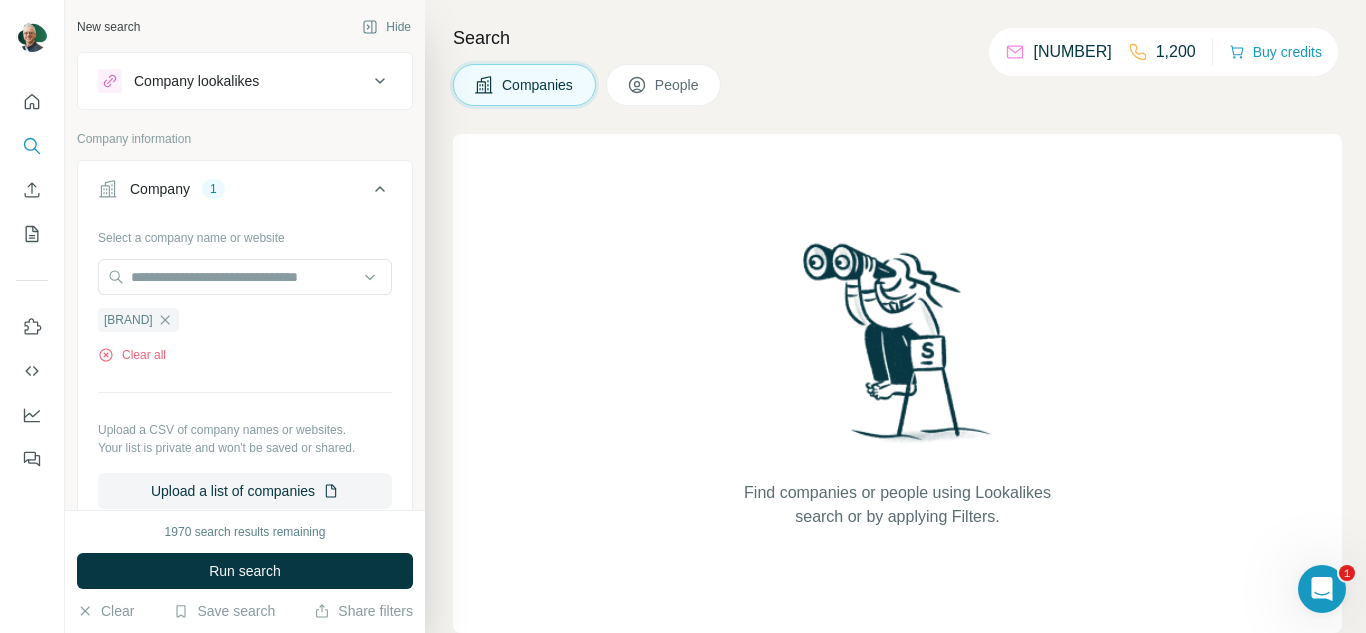 scroll, scrollTop: 0, scrollLeft: 0, axis: both 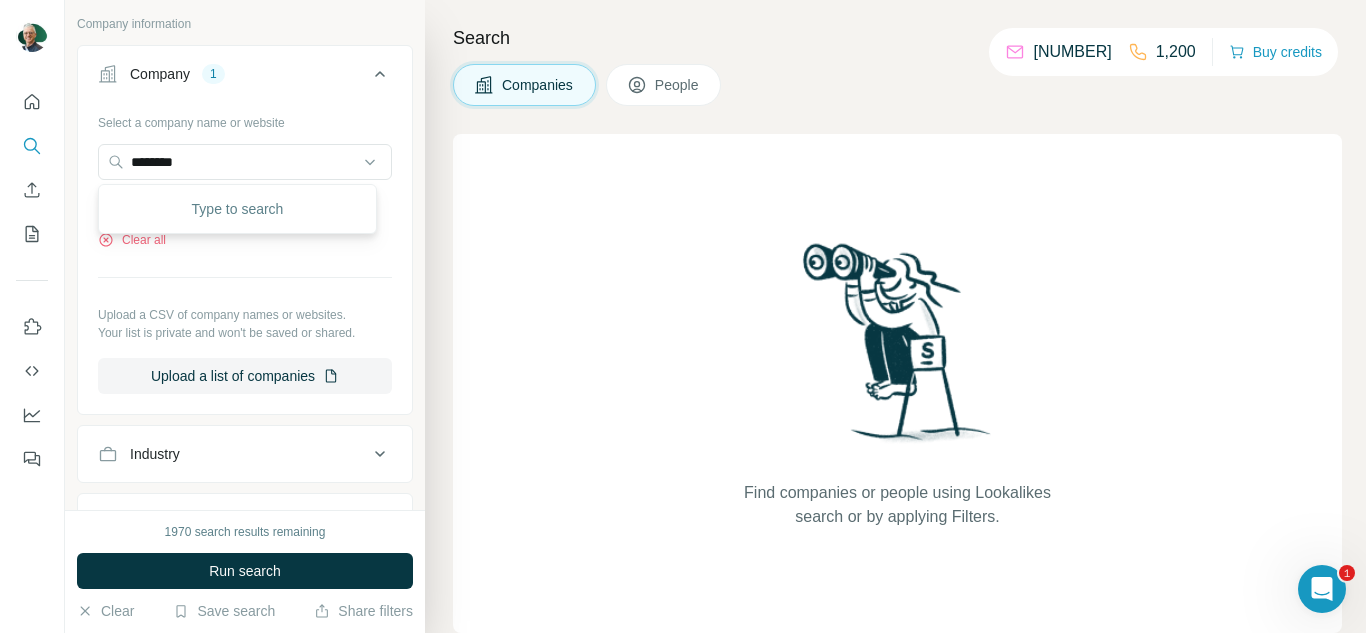 type on "*********" 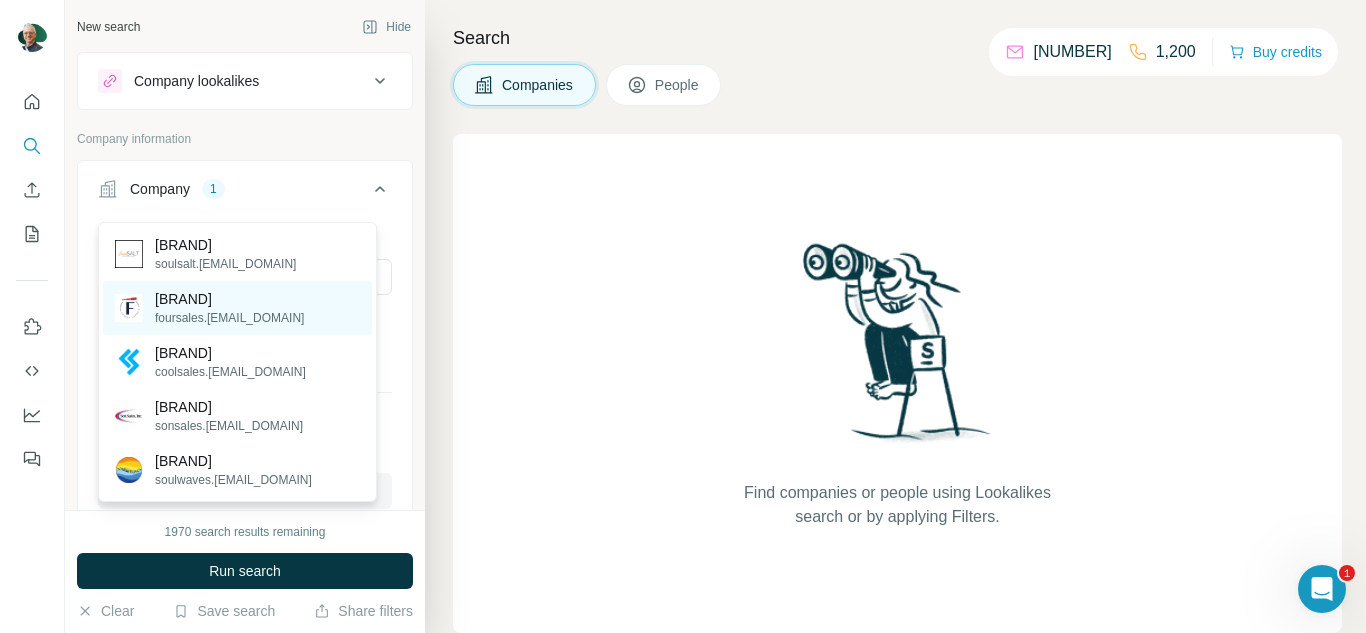 scroll, scrollTop: 400, scrollLeft: 0, axis: vertical 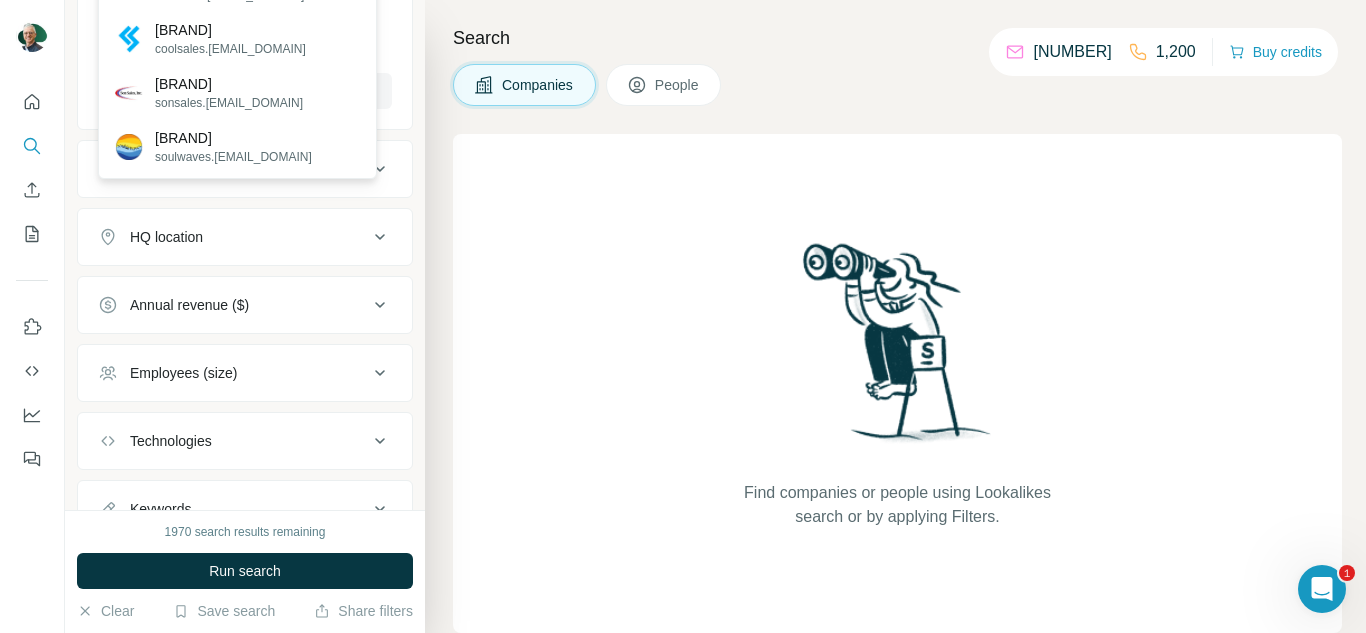 click on "Technologies" at bounding box center [171, 441] 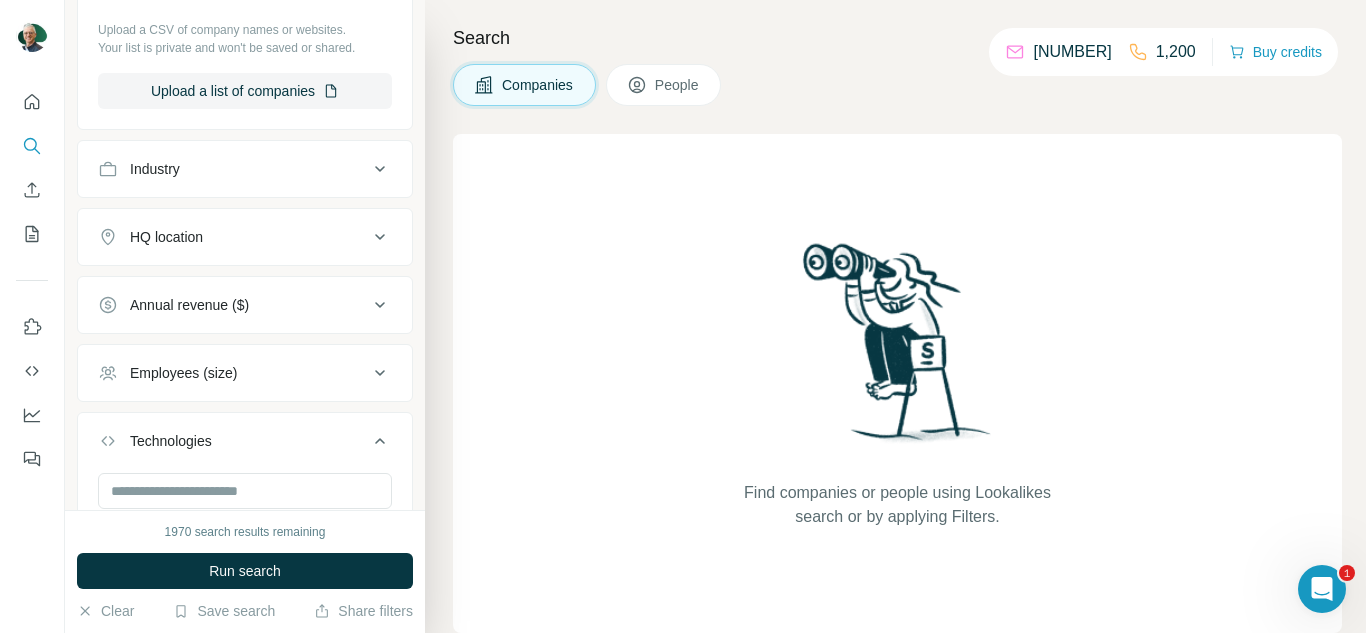 scroll, scrollTop: 545, scrollLeft: 0, axis: vertical 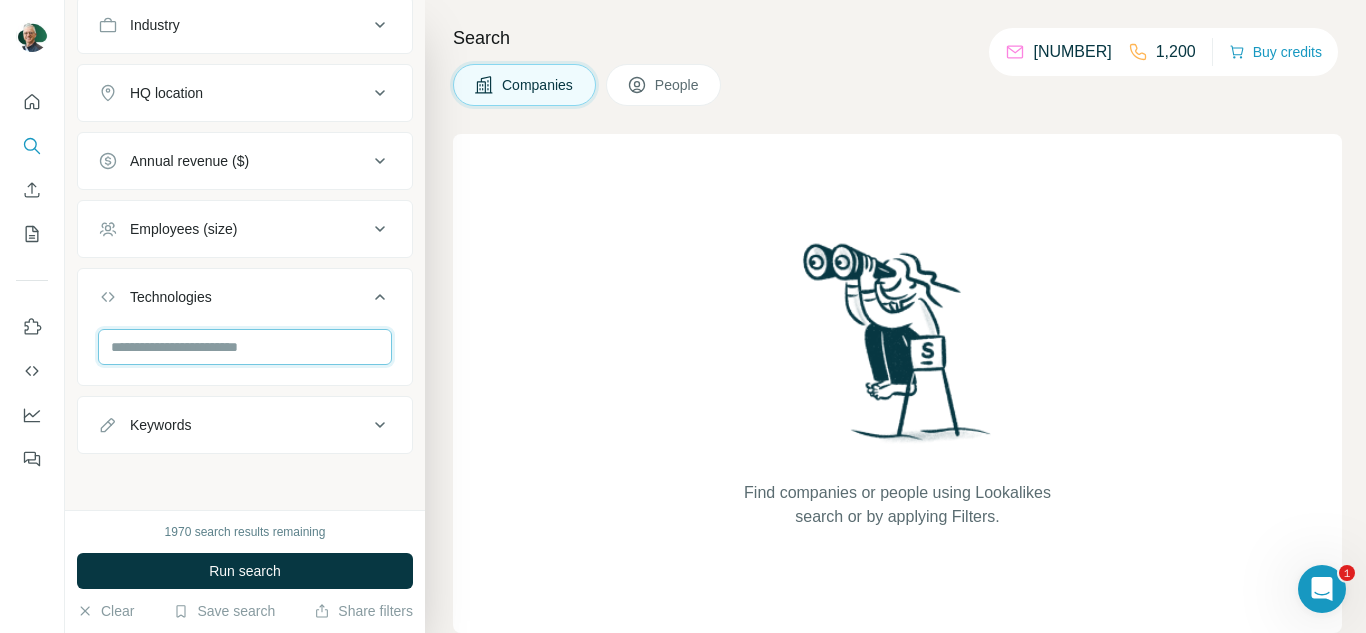 click at bounding box center [245, 347] 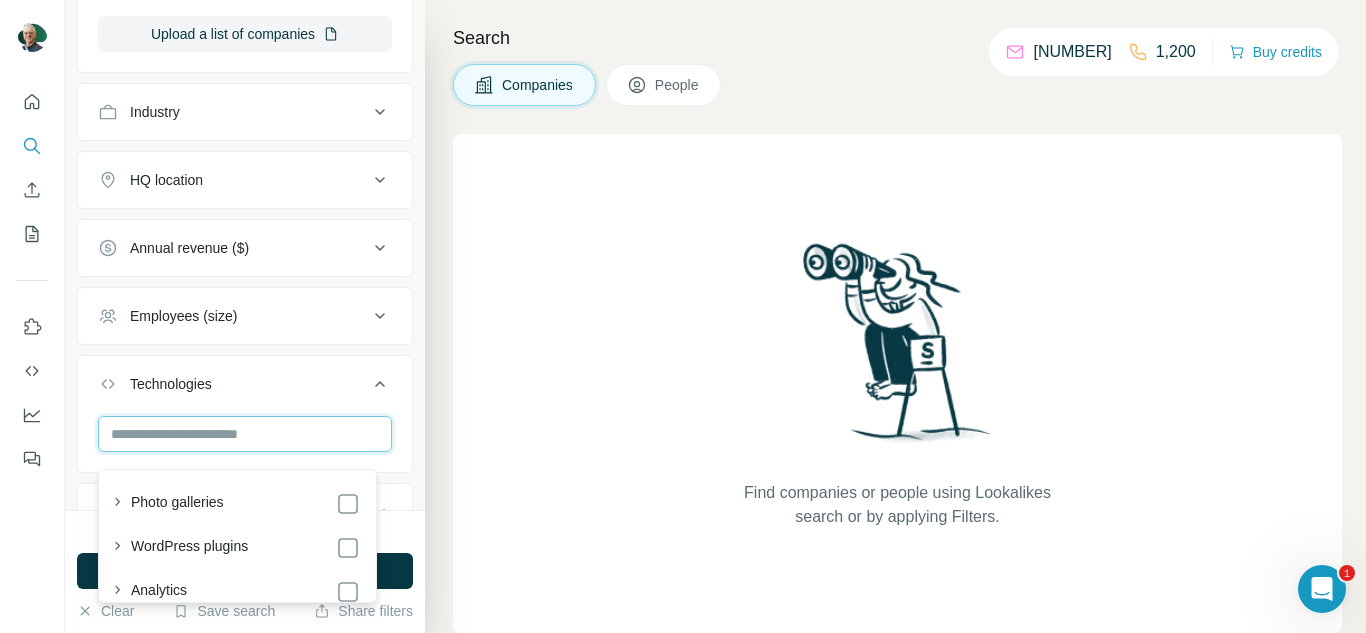 scroll, scrollTop: 445, scrollLeft: 0, axis: vertical 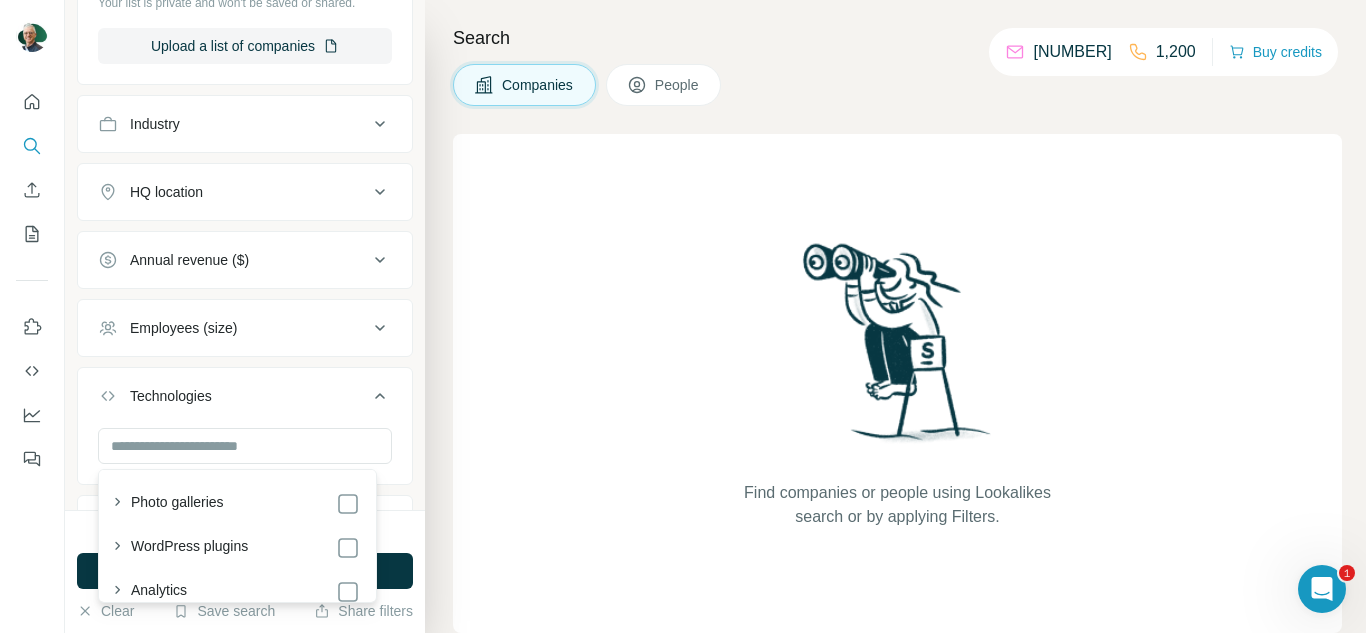 click on "Employees (size)" at bounding box center (233, 328) 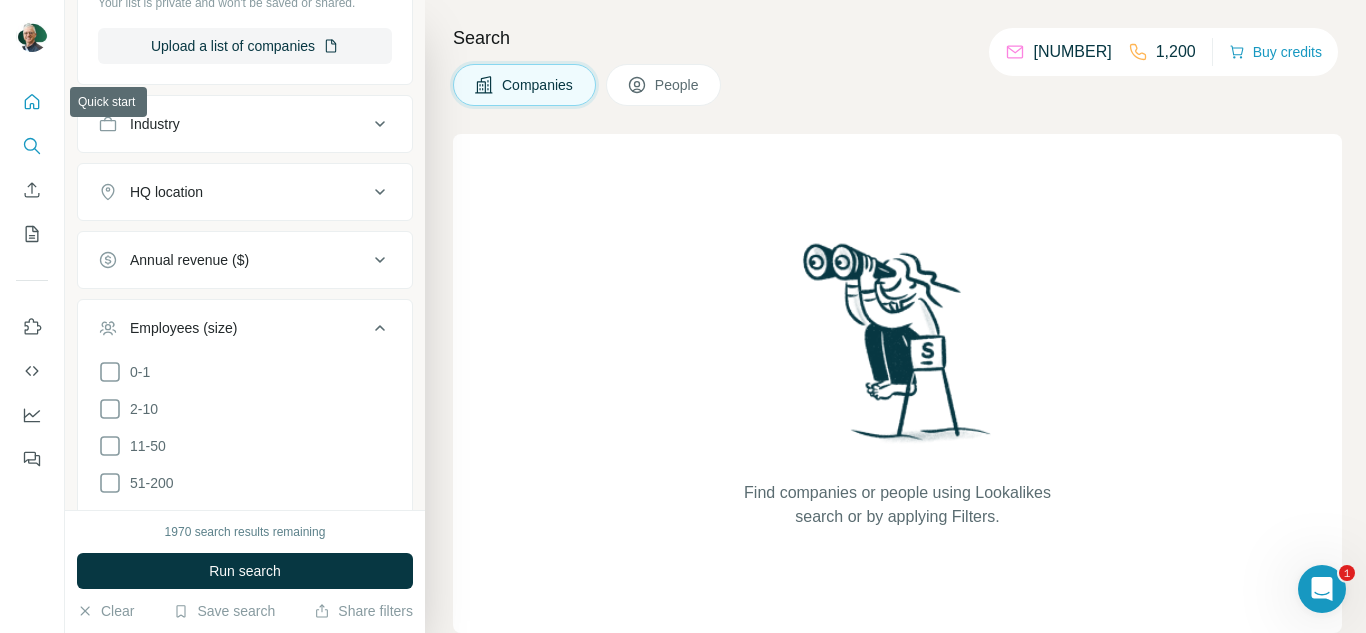click 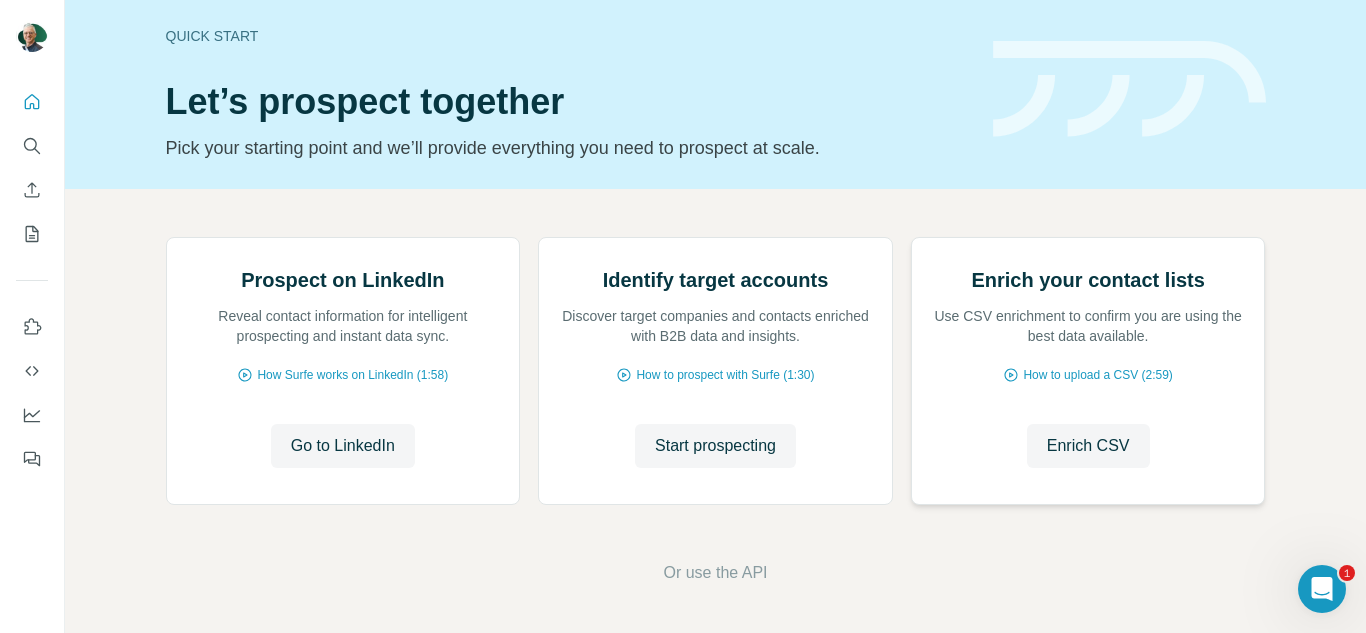 scroll, scrollTop: 208, scrollLeft: 0, axis: vertical 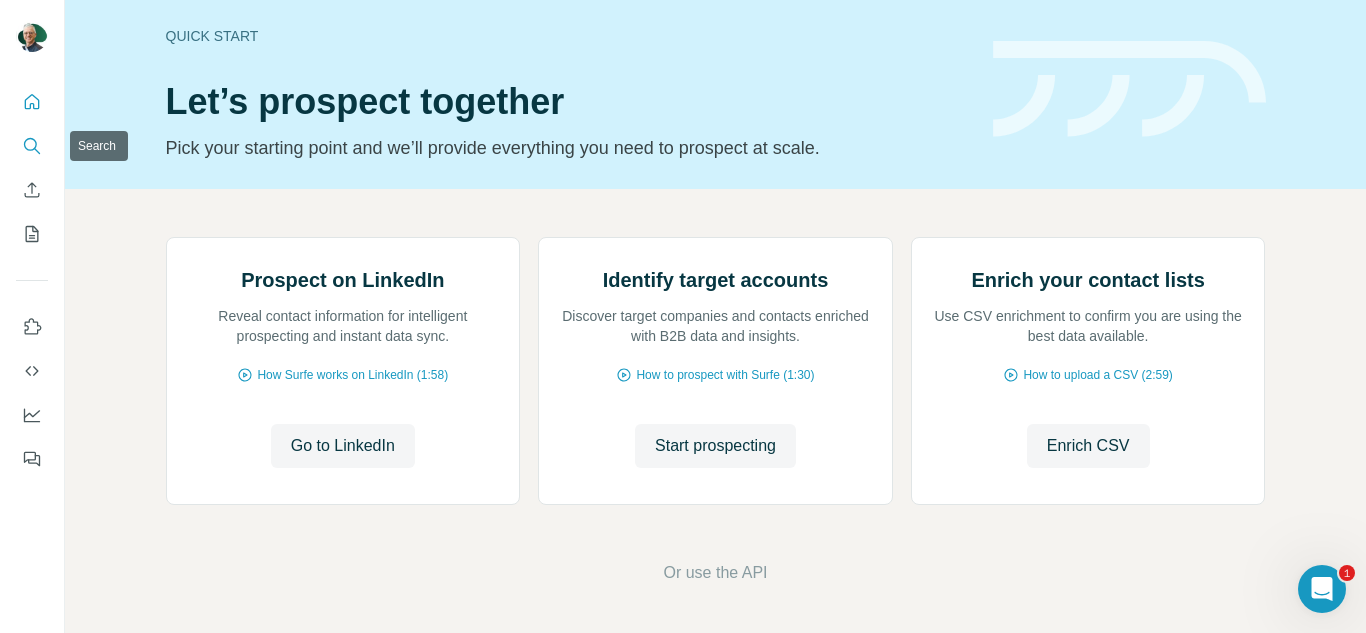 click 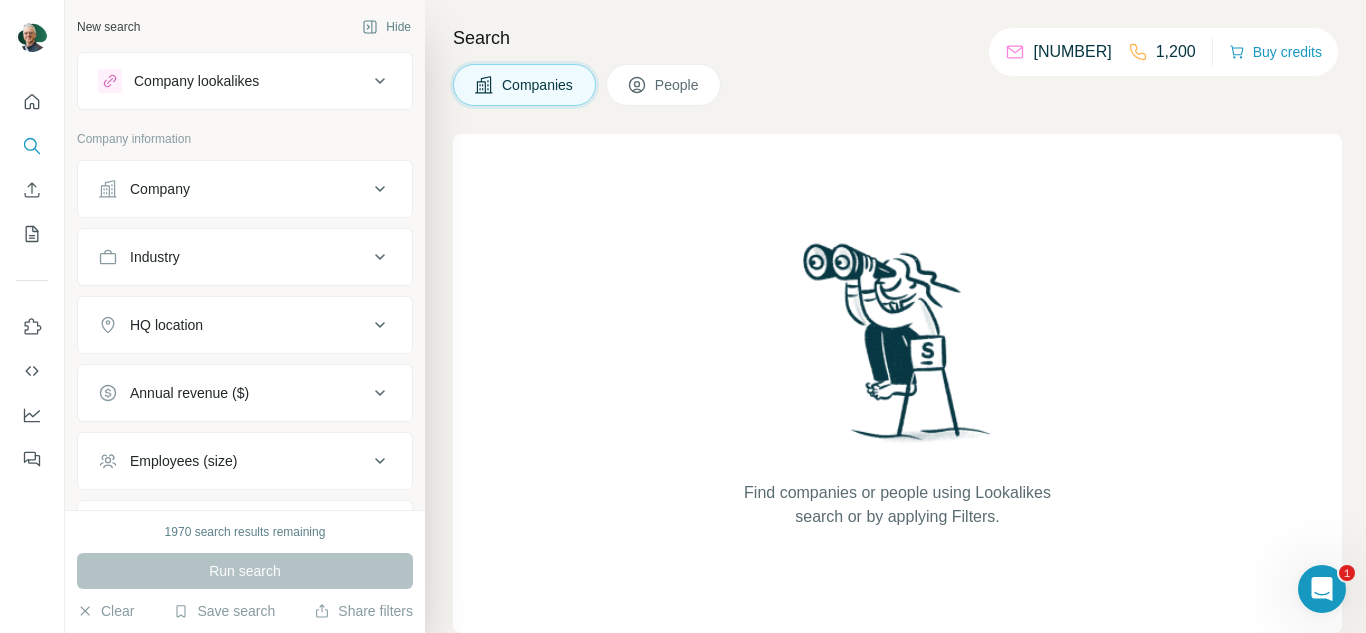 click on "Company" at bounding box center (245, 189) 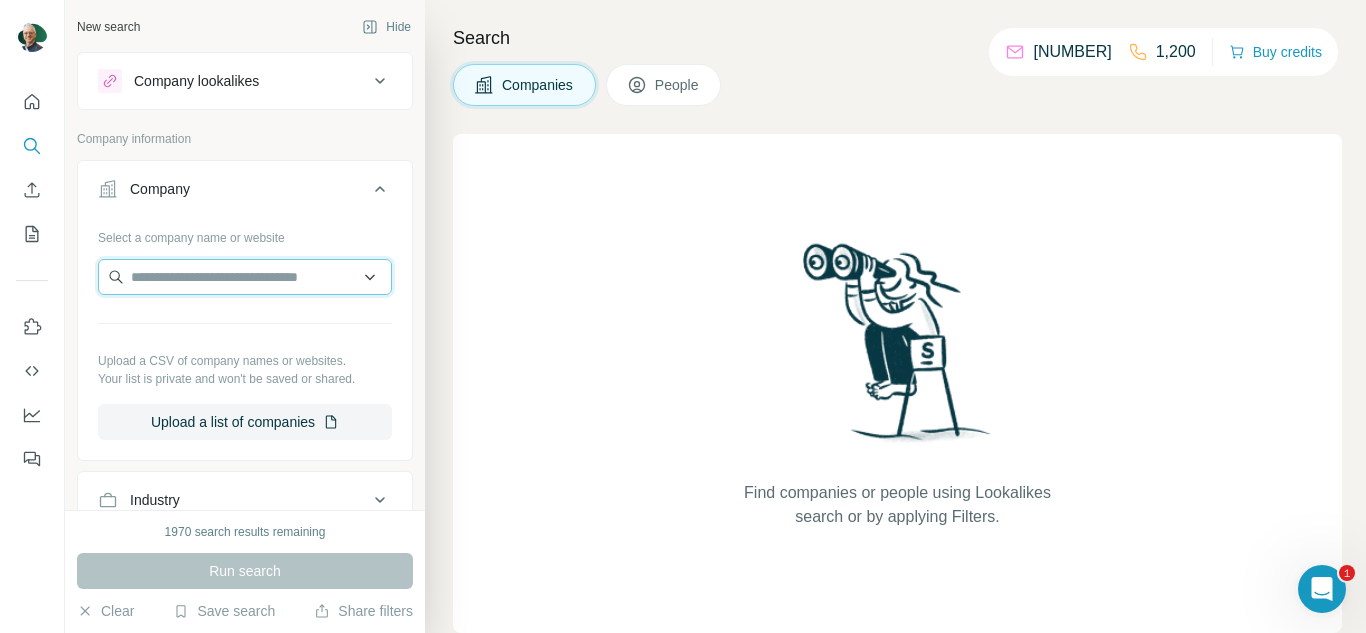 click at bounding box center (245, 277) 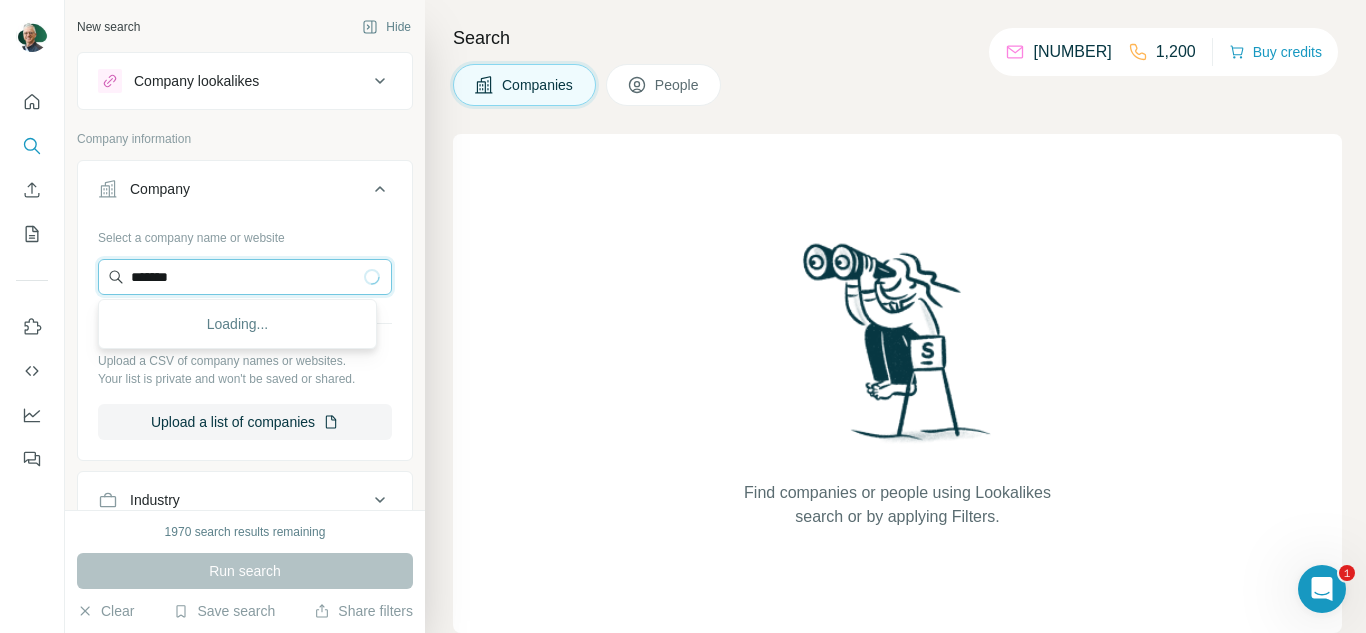 type on "*******" 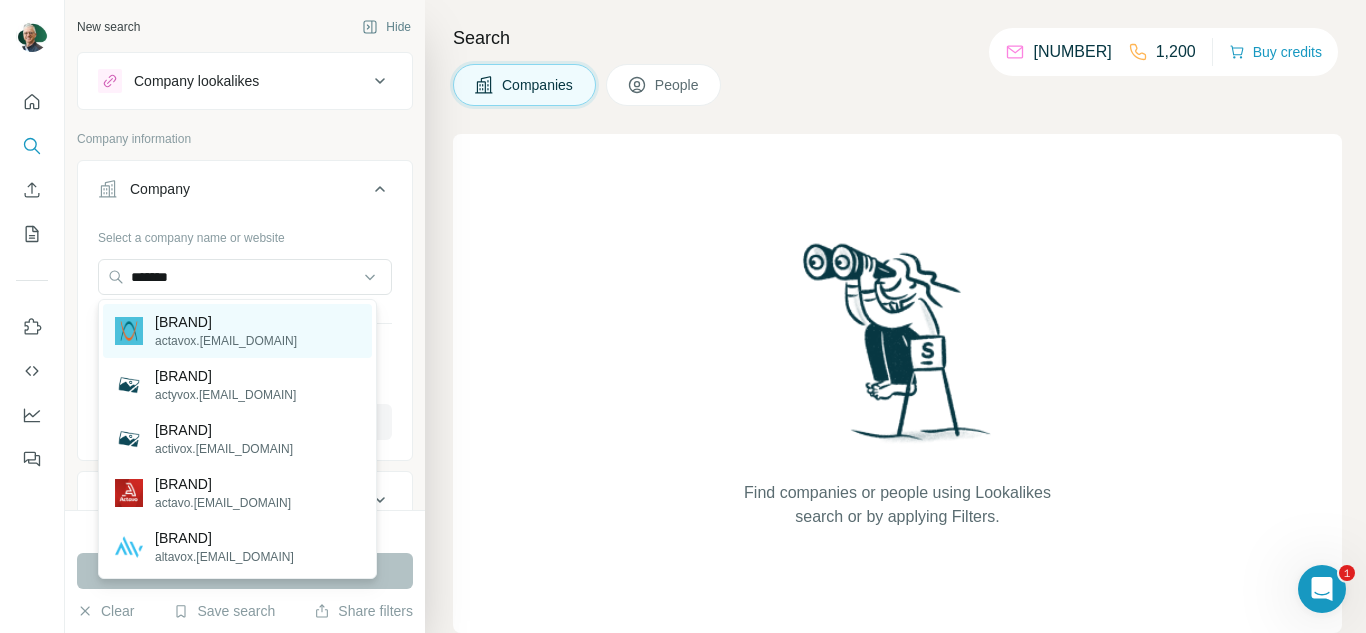 click on "[BRAND]" at bounding box center (226, 322) 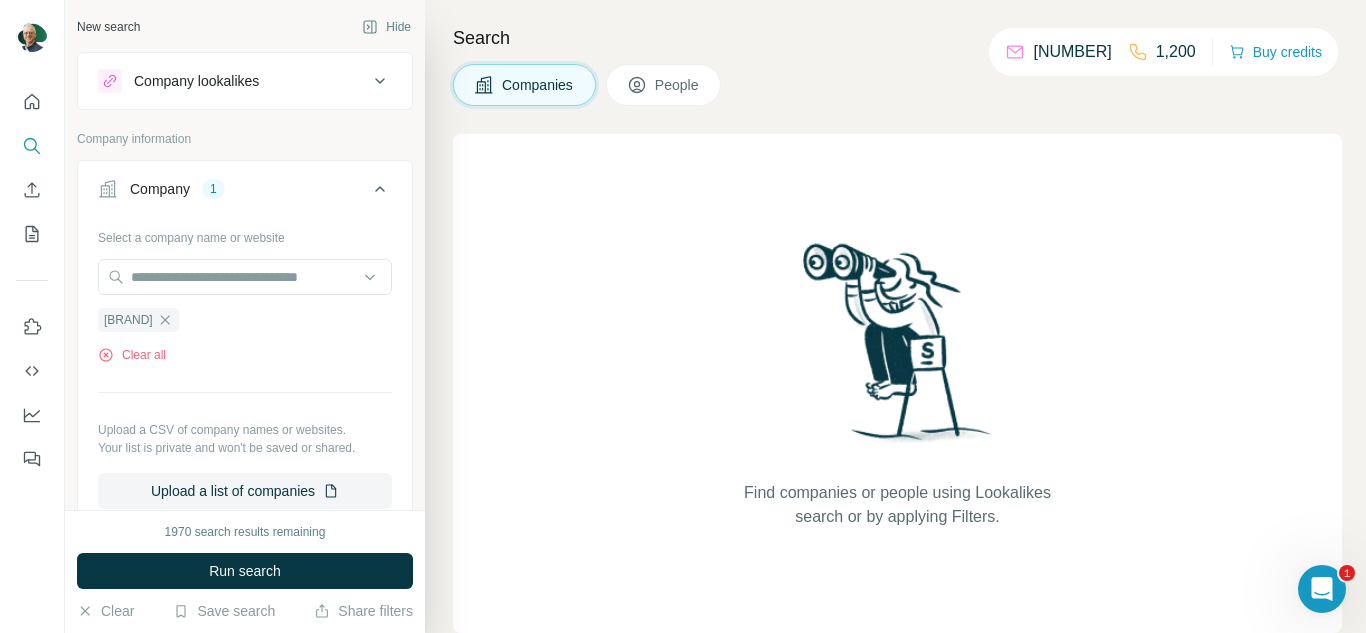 click on "1970 search results remaining Run search Clear Save search Share filters" at bounding box center [245, 571] 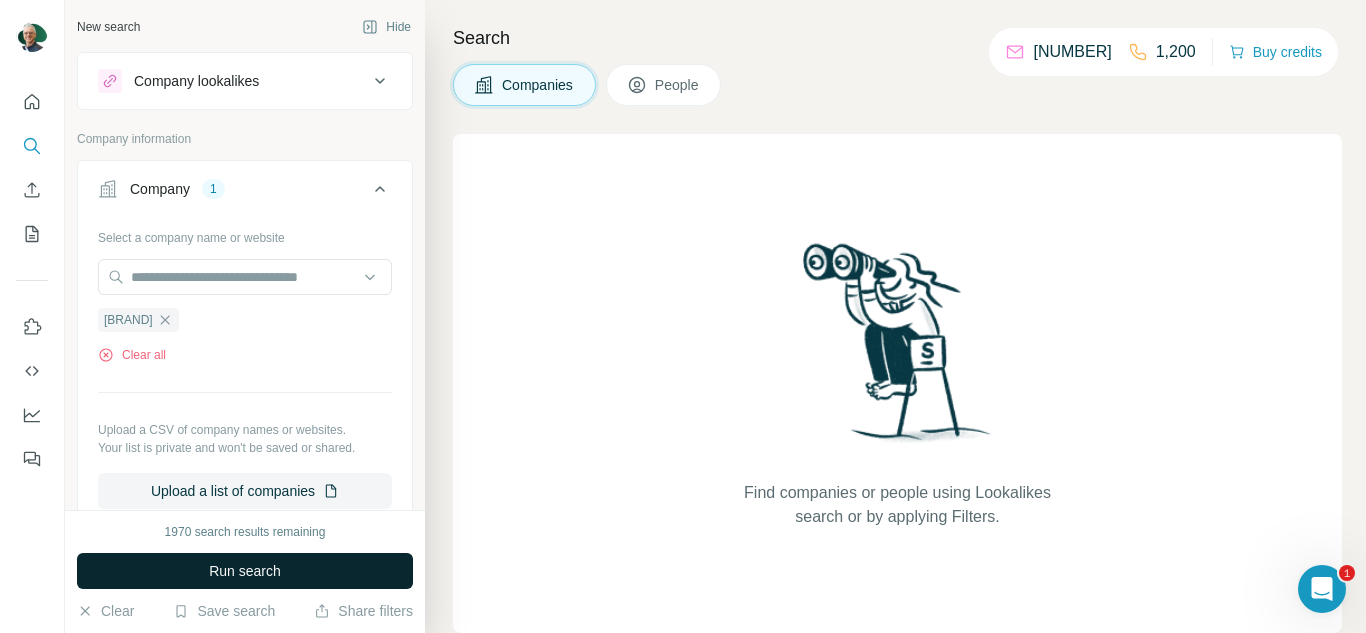 click on "Run search" at bounding box center [245, 571] 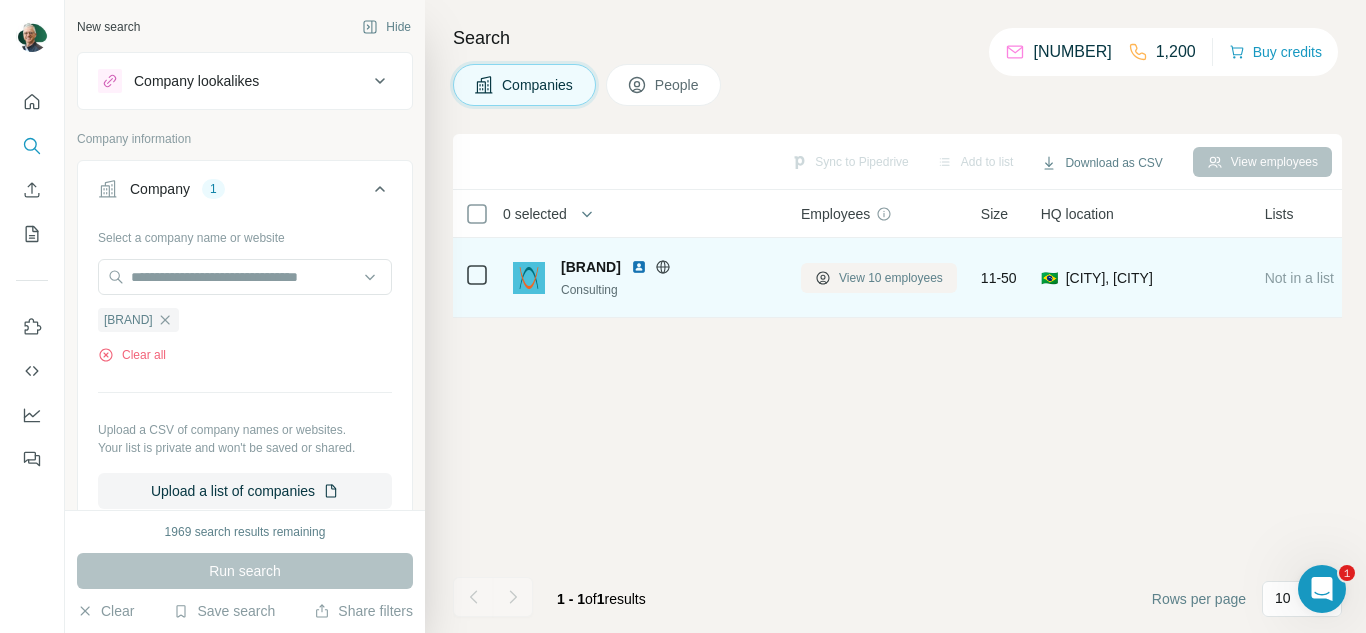 click on "View 10 employees" at bounding box center (891, 278) 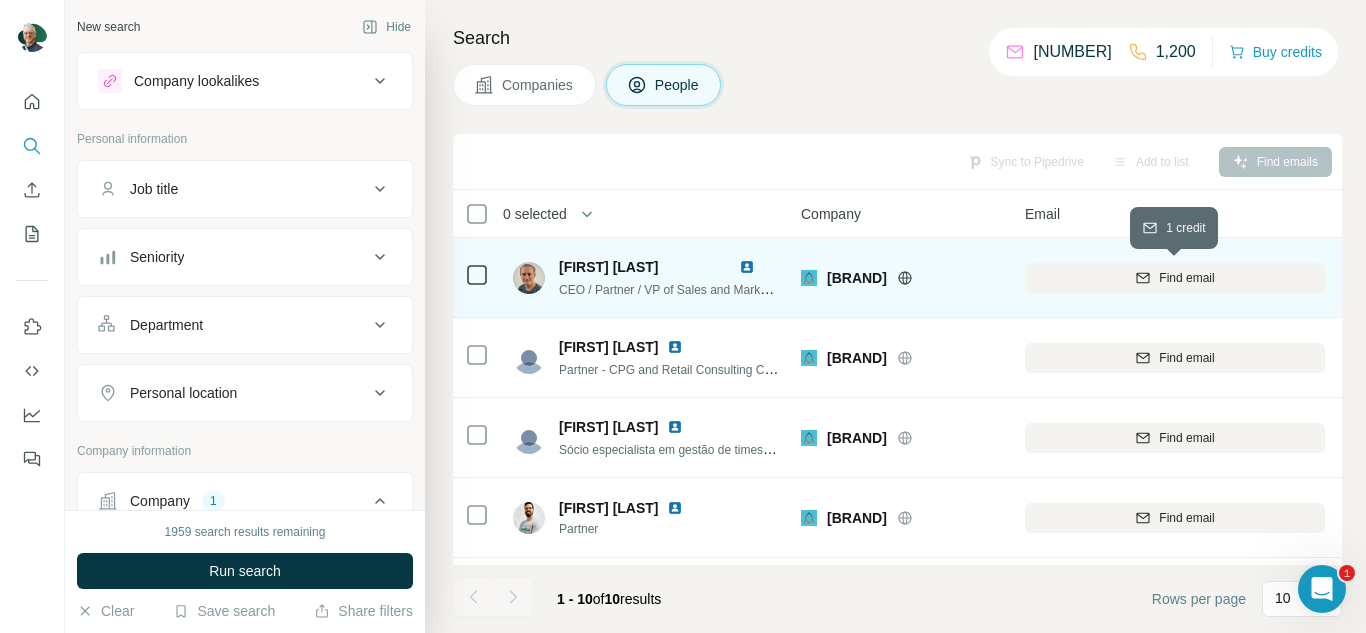 click on "Find email" at bounding box center [1175, 278] 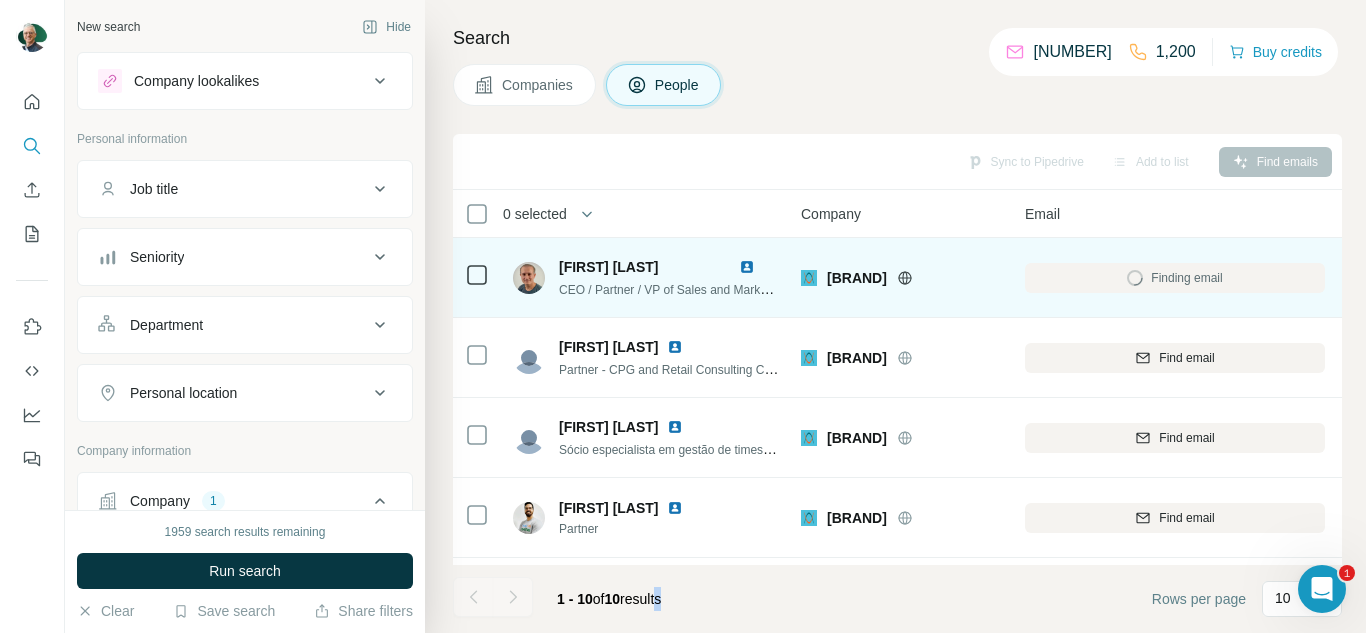 drag, startPoint x: 674, startPoint y: 565, endPoint x: 815, endPoint y: 568, distance: 141.0319 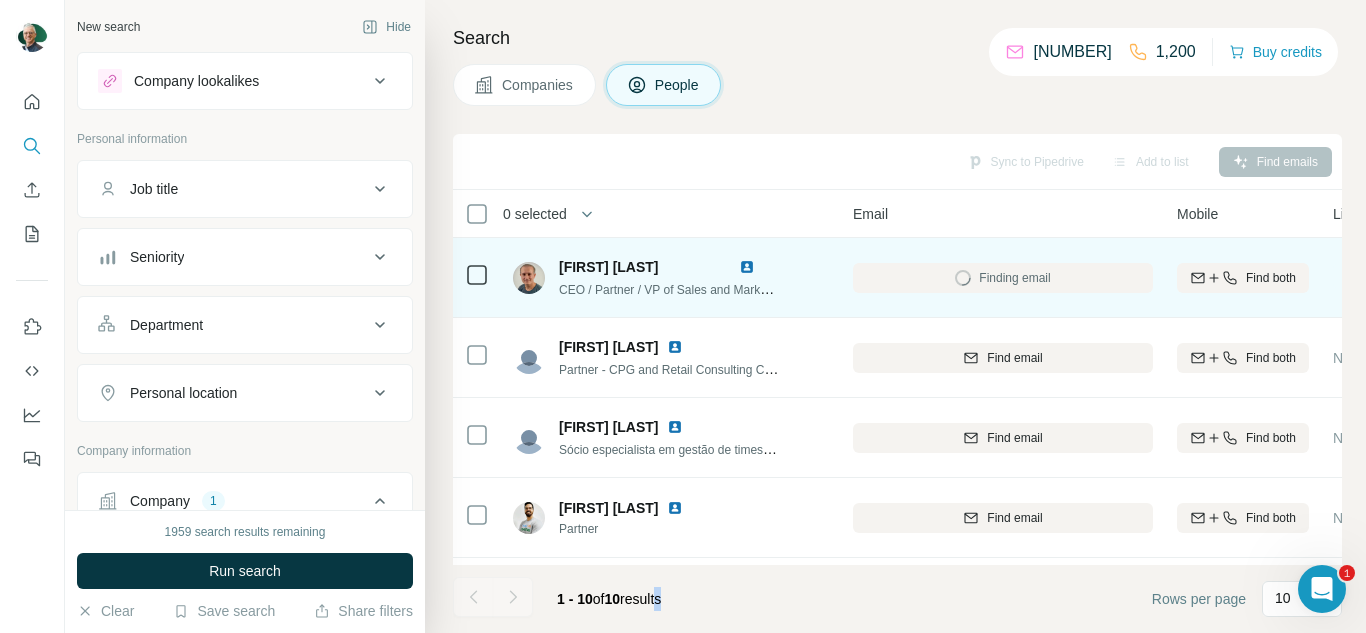 scroll, scrollTop: 0, scrollLeft: 208, axis: horizontal 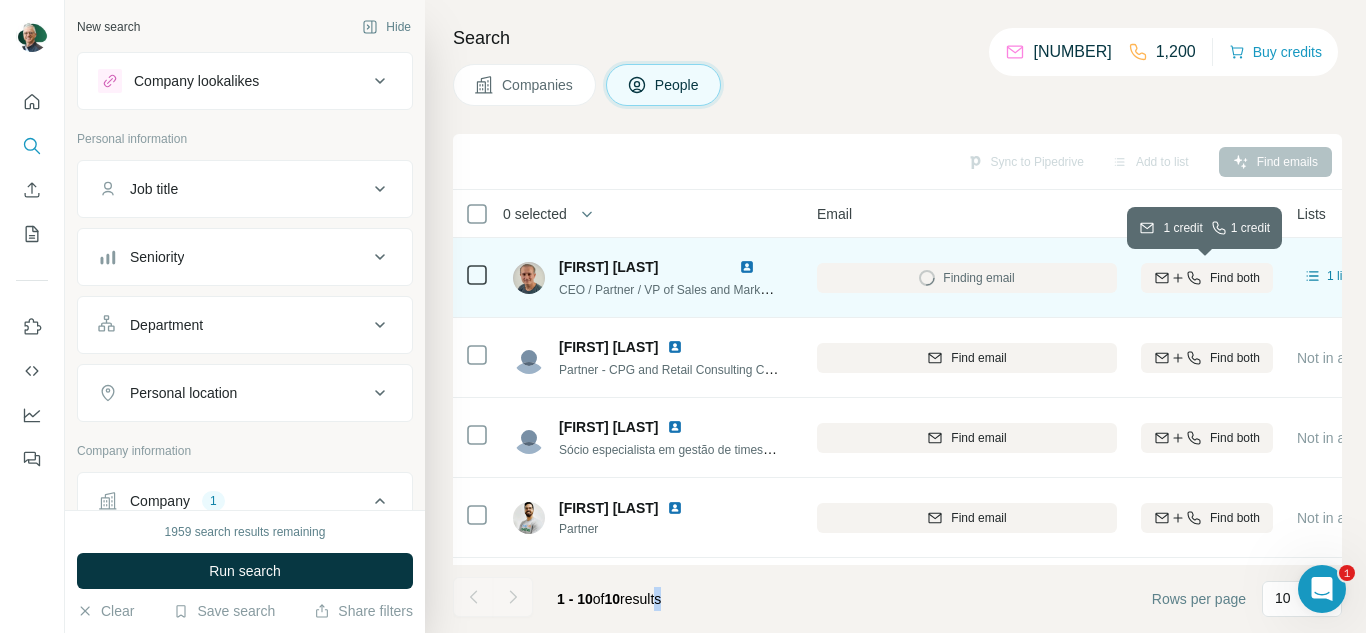 click on "Find both" at bounding box center (1207, 278) 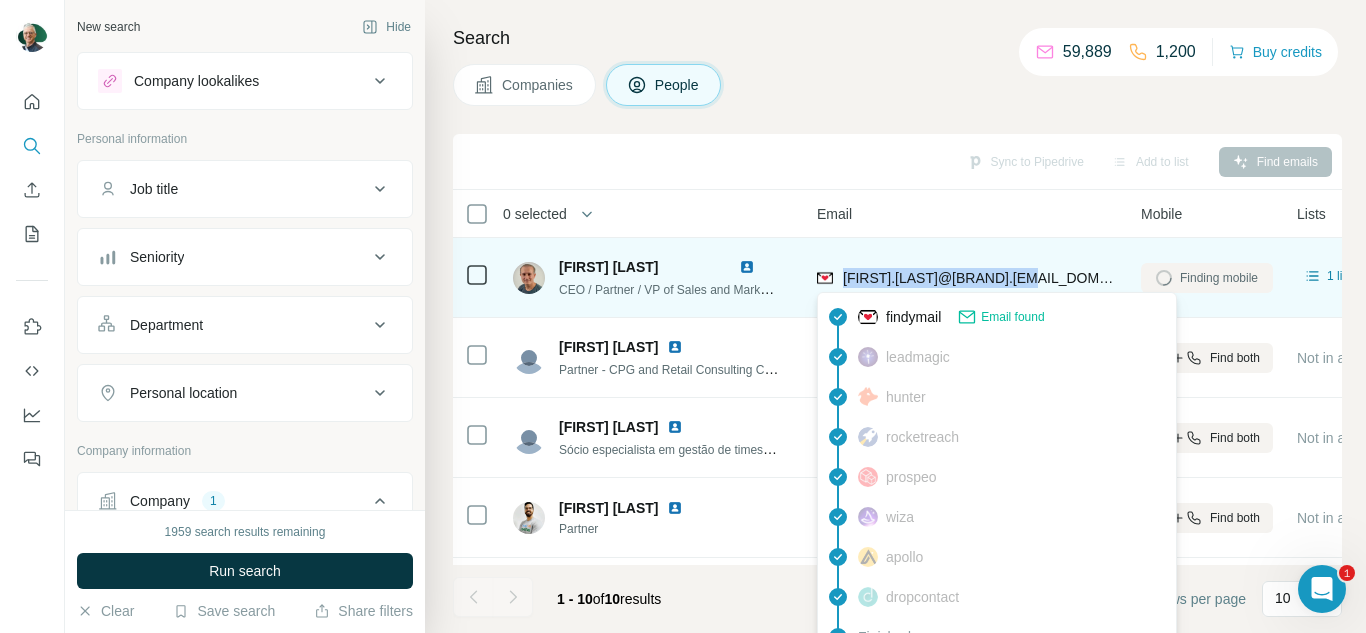drag, startPoint x: 1045, startPoint y: 280, endPoint x: 842, endPoint y: 284, distance: 203.0394 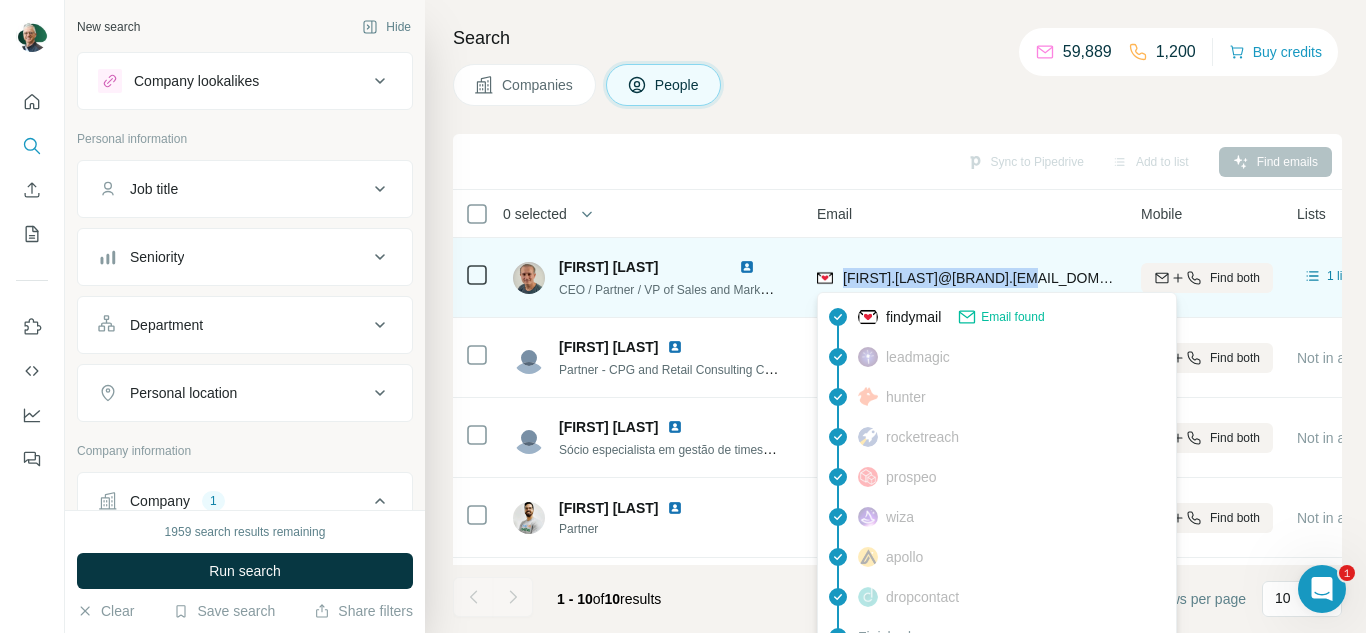 copy on "[FIRST].[LAST]@[BRAND].[EMAIL_DOMAIN]" 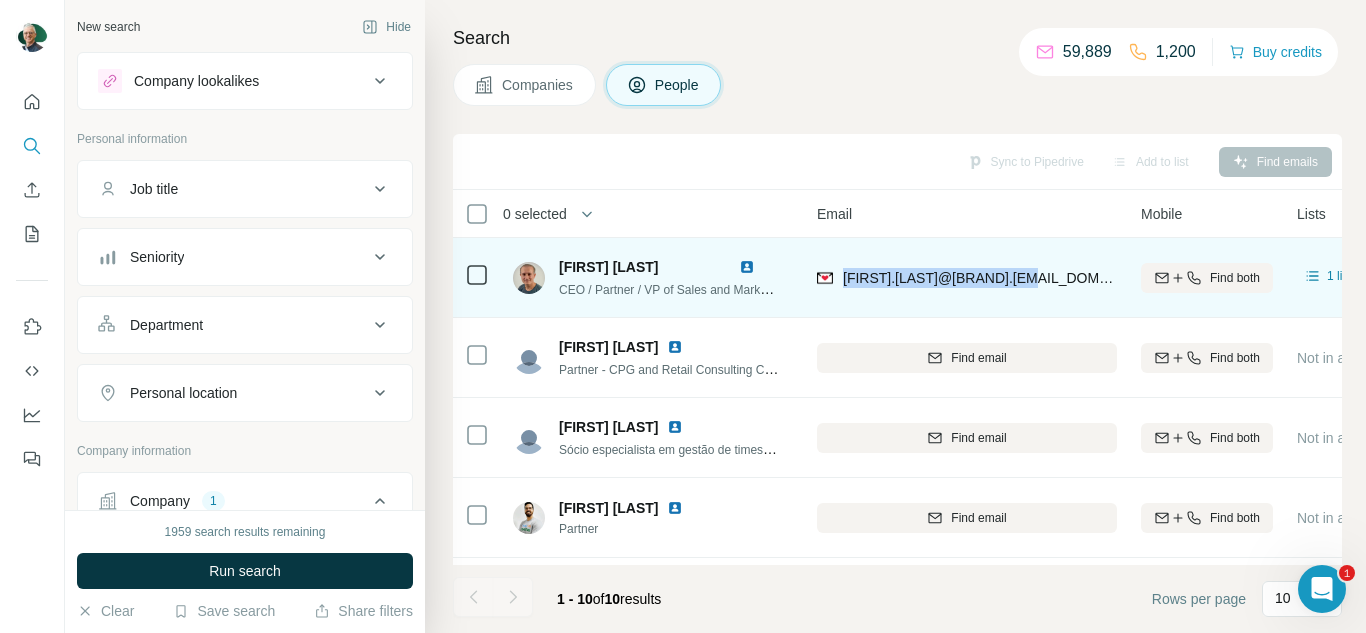 click at bounding box center (747, 267) 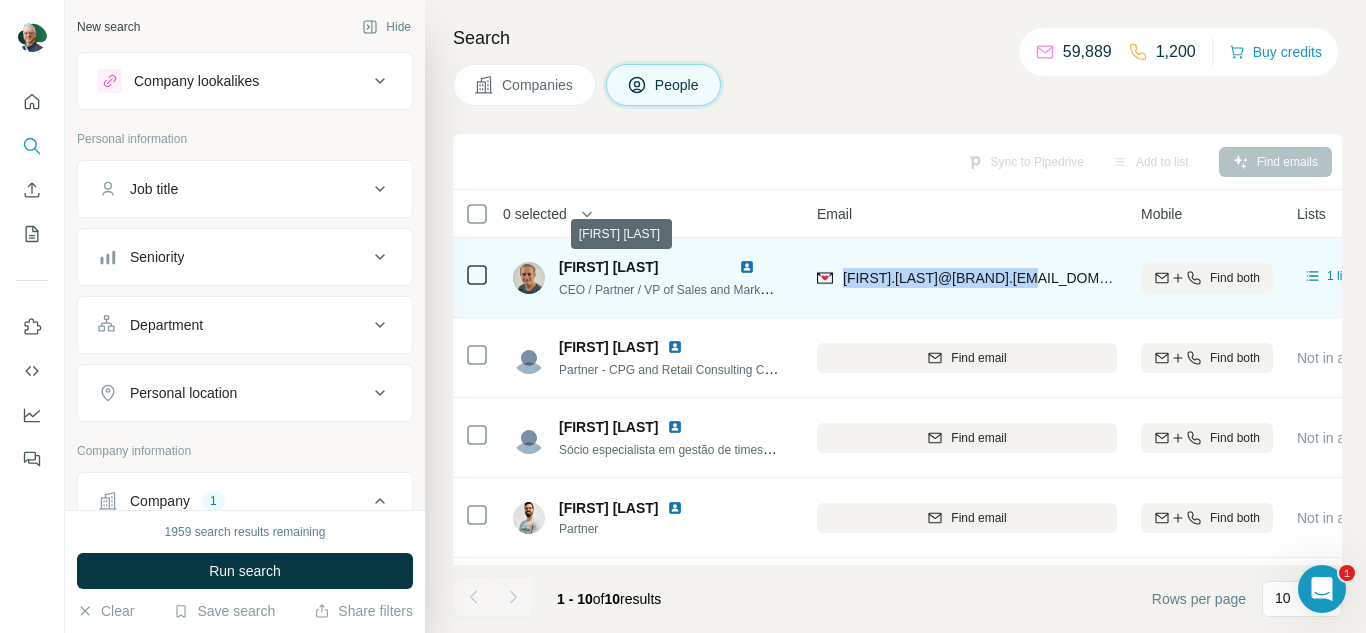 copy on "[FIRST] [LAST]" 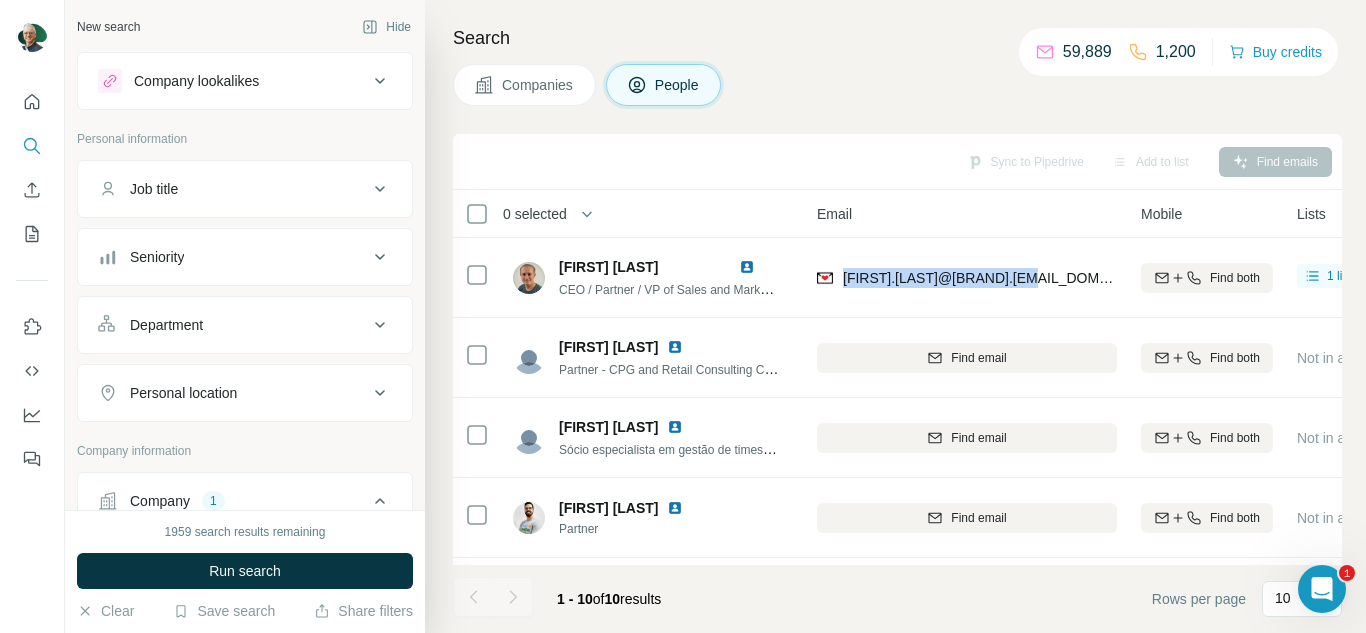 click on "Companies" at bounding box center (538, 85) 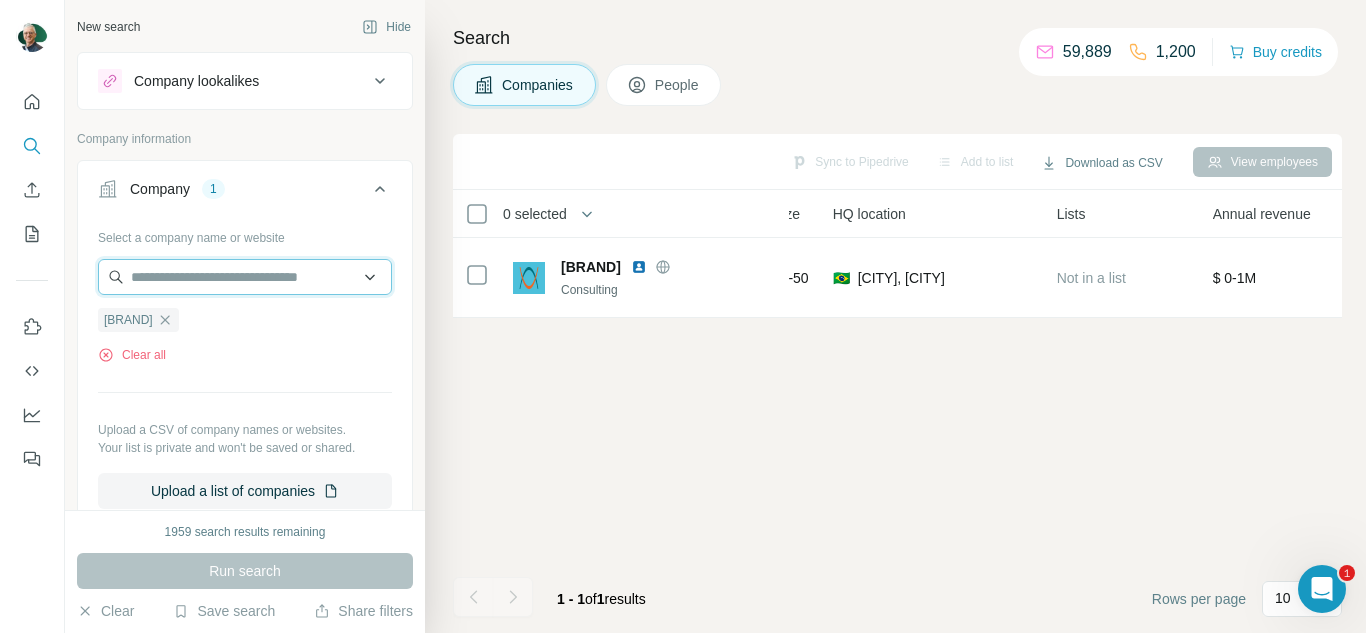 click at bounding box center (245, 277) 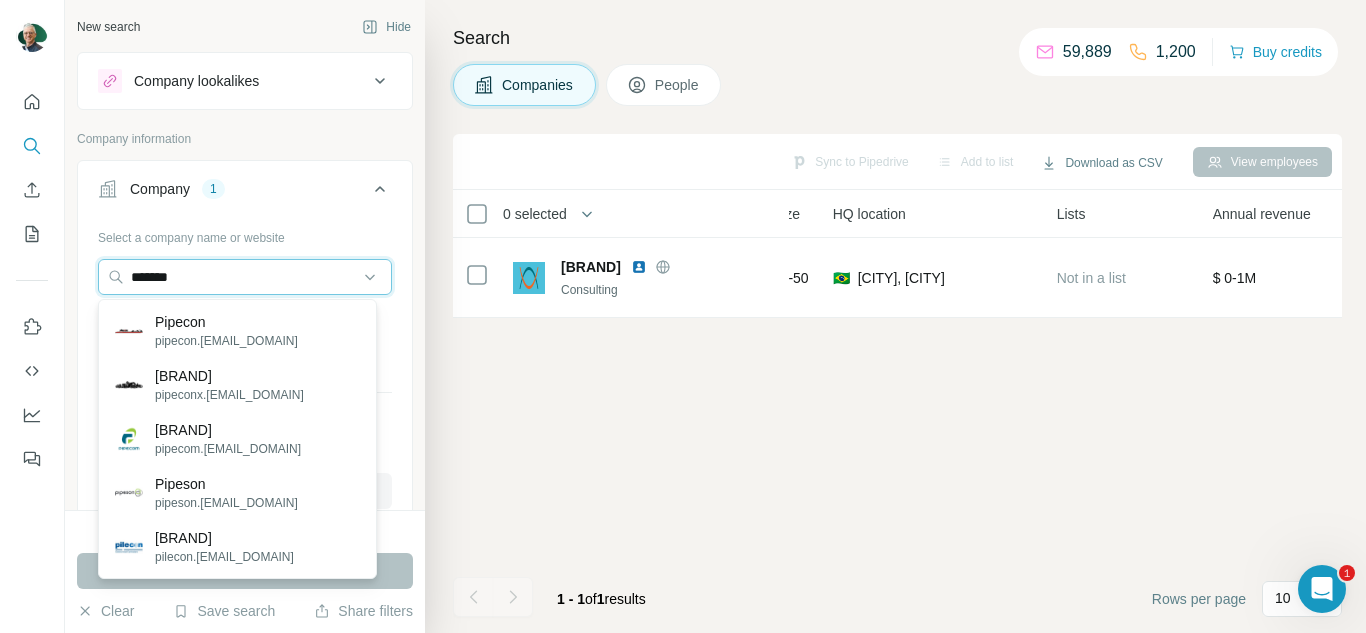 type on "*******" 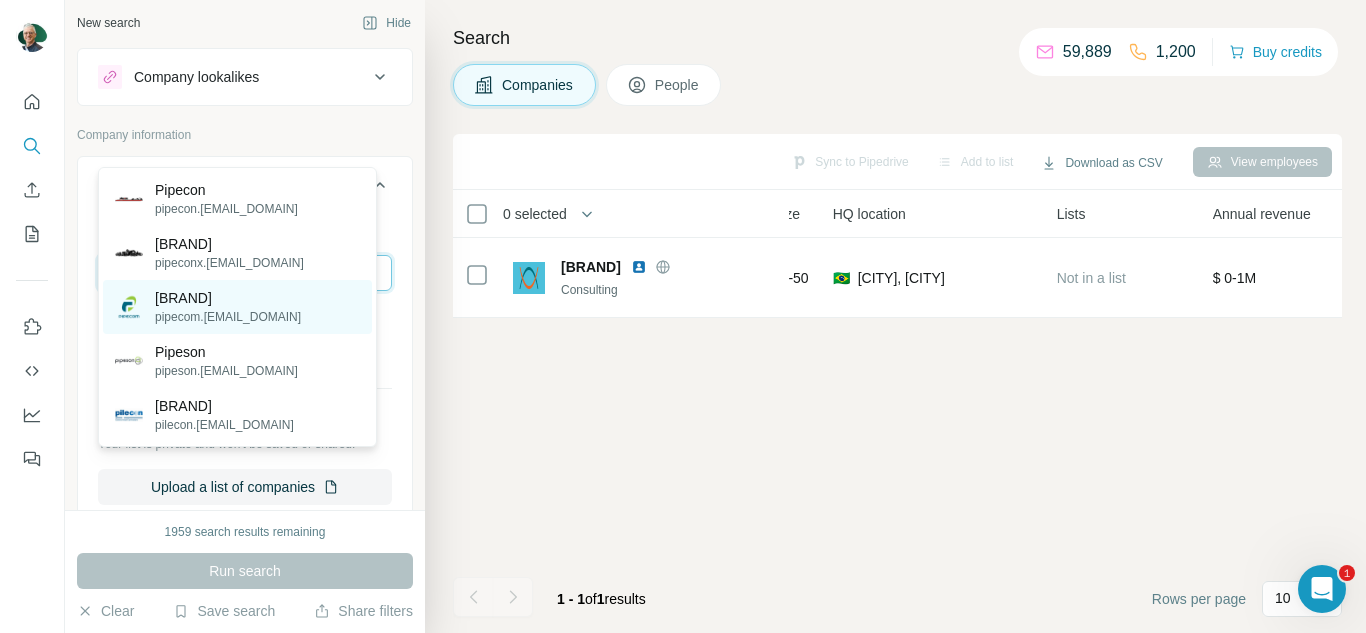 scroll, scrollTop: 0, scrollLeft: 0, axis: both 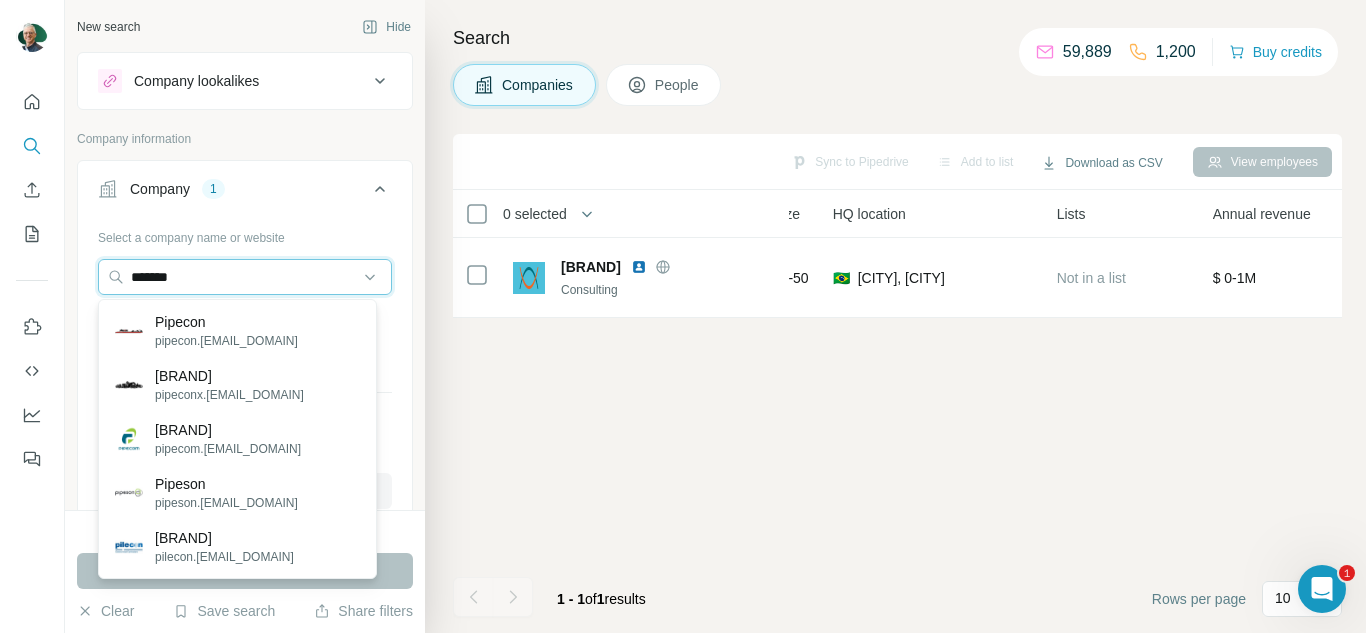 drag, startPoint x: 208, startPoint y: 277, endPoint x: 39, endPoint y: 280, distance: 169.02663 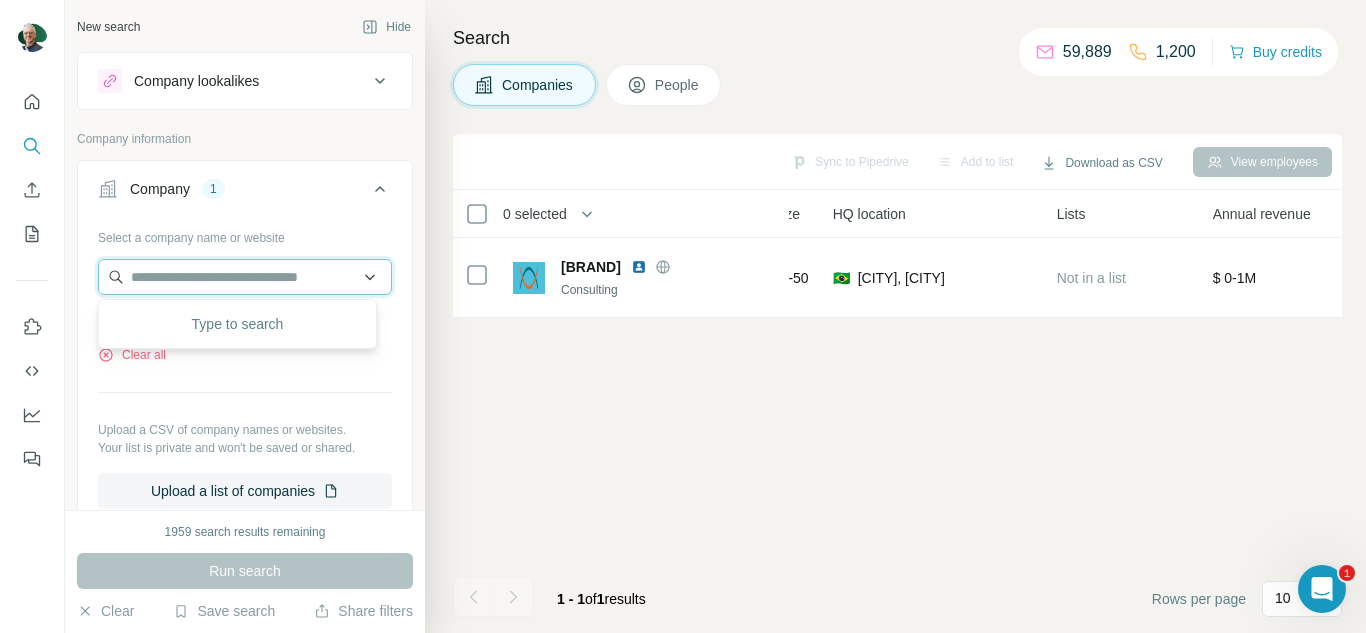 click at bounding box center (245, 277) 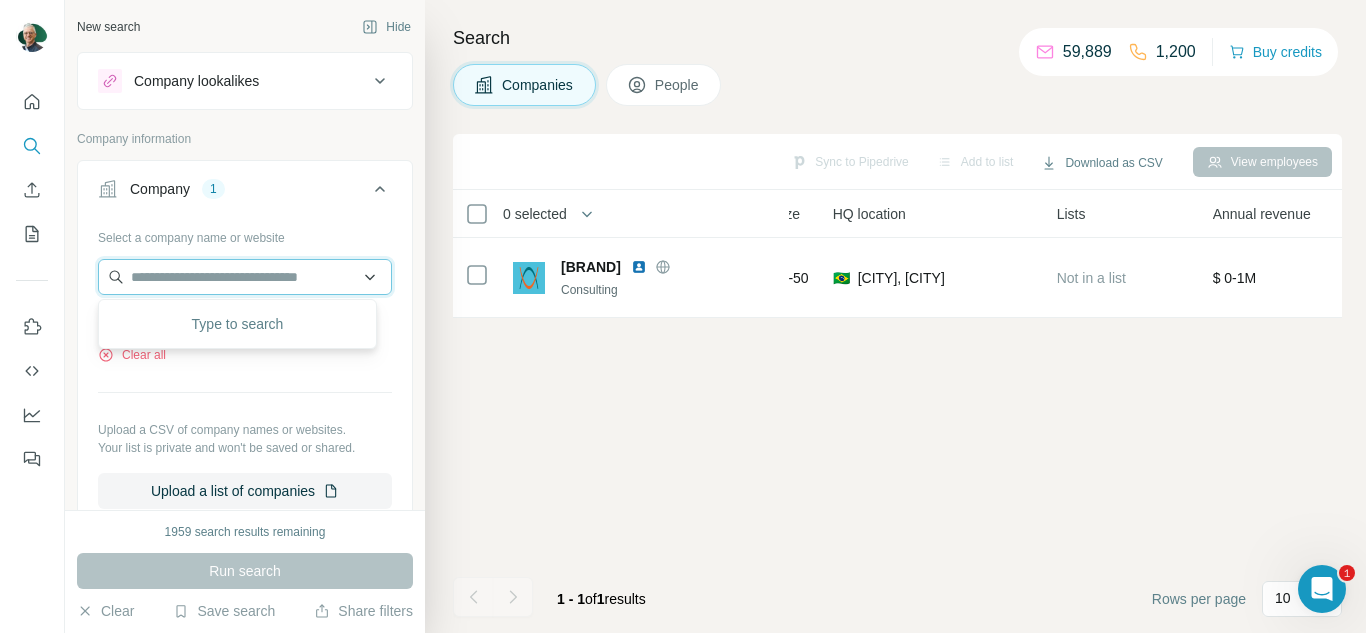paste on "**********" 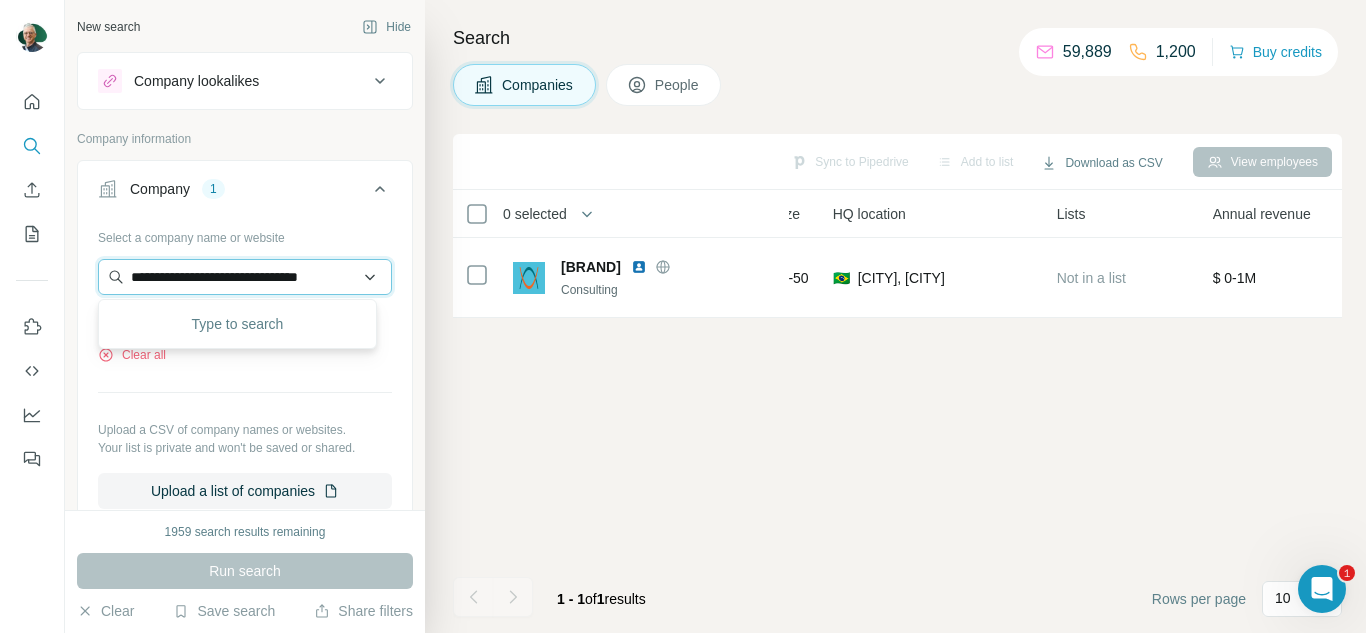 scroll, scrollTop: 0, scrollLeft: 29, axis: horizontal 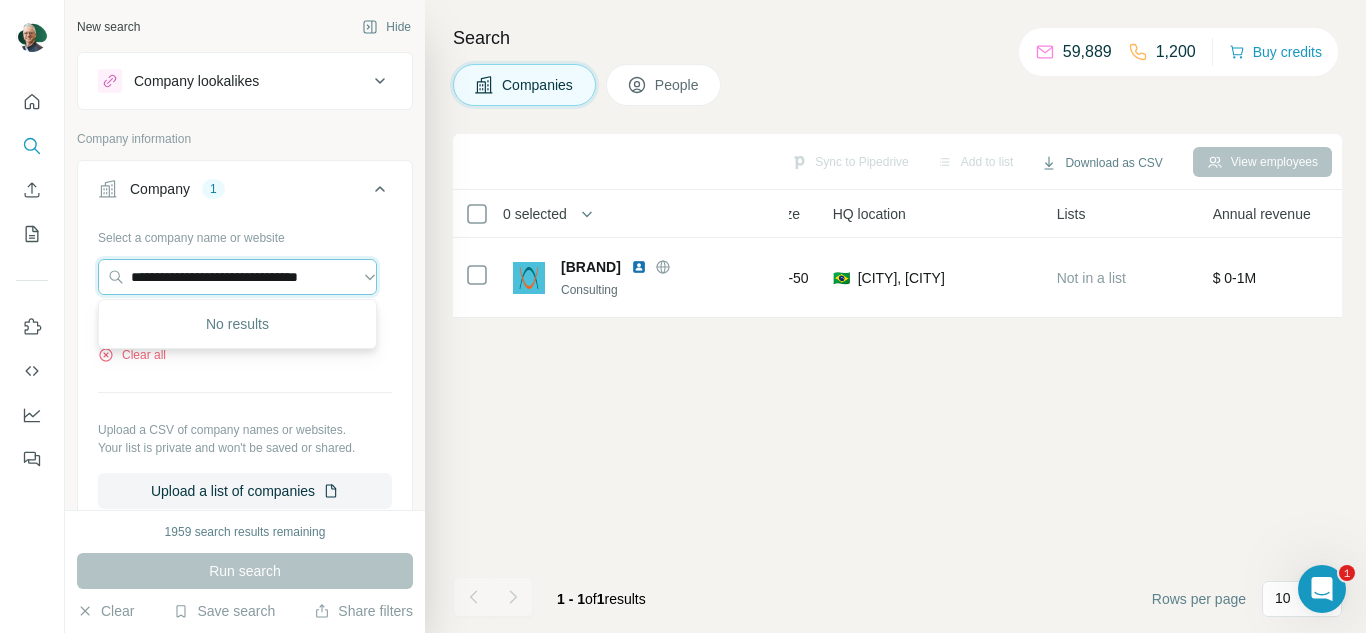drag, startPoint x: 204, startPoint y: 274, endPoint x: 57, endPoint y: 277, distance: 147.03061 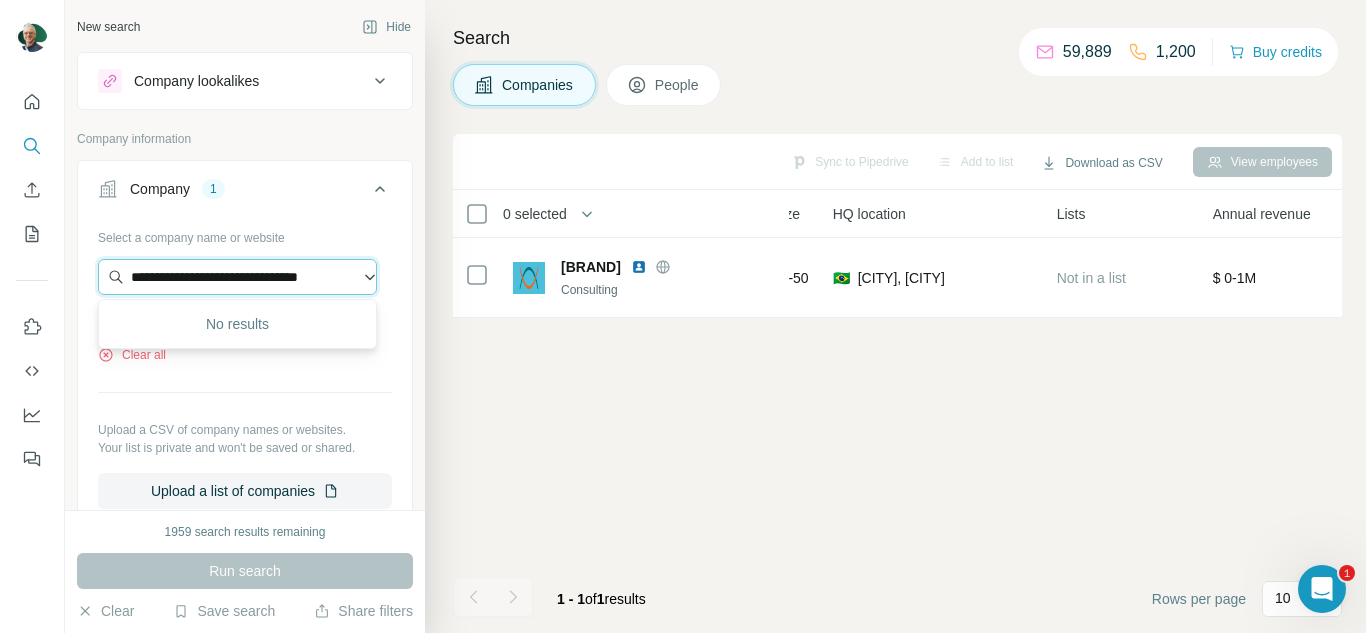 click on "**********" at bounding box center [237, 277] 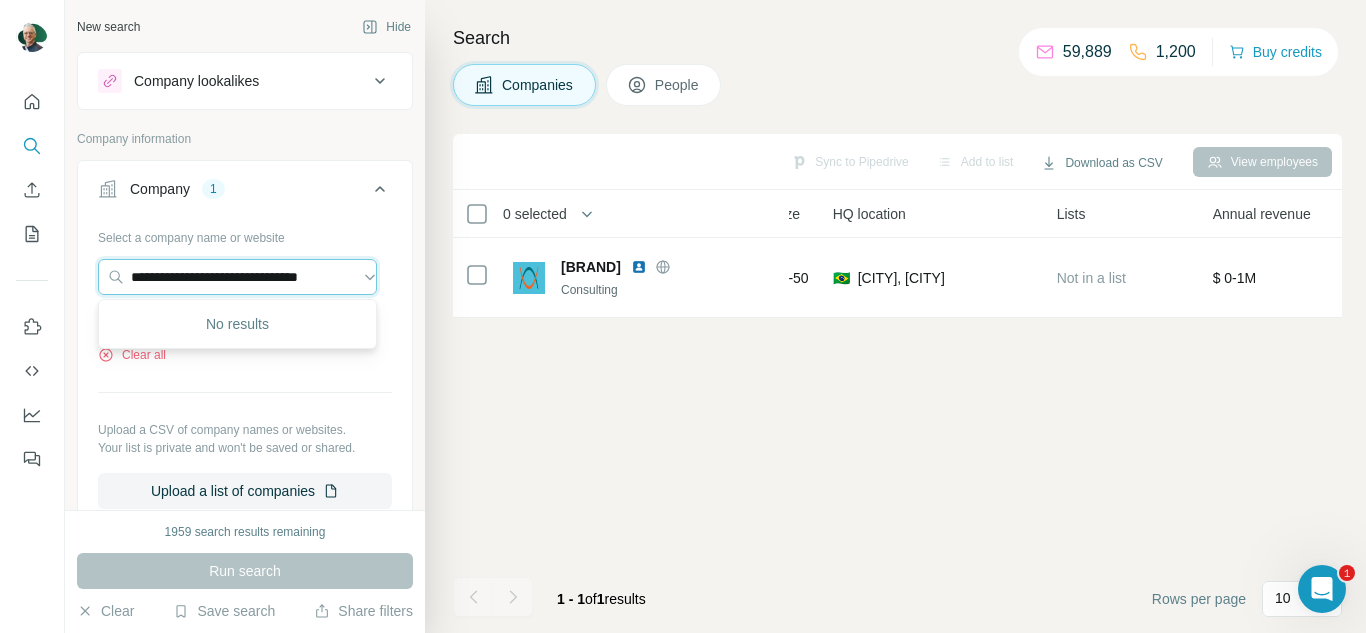 drag, startPoint x: 152, startPoint y: 281, endPoint x: 0, endPoint y: 296, distance: 152.73834 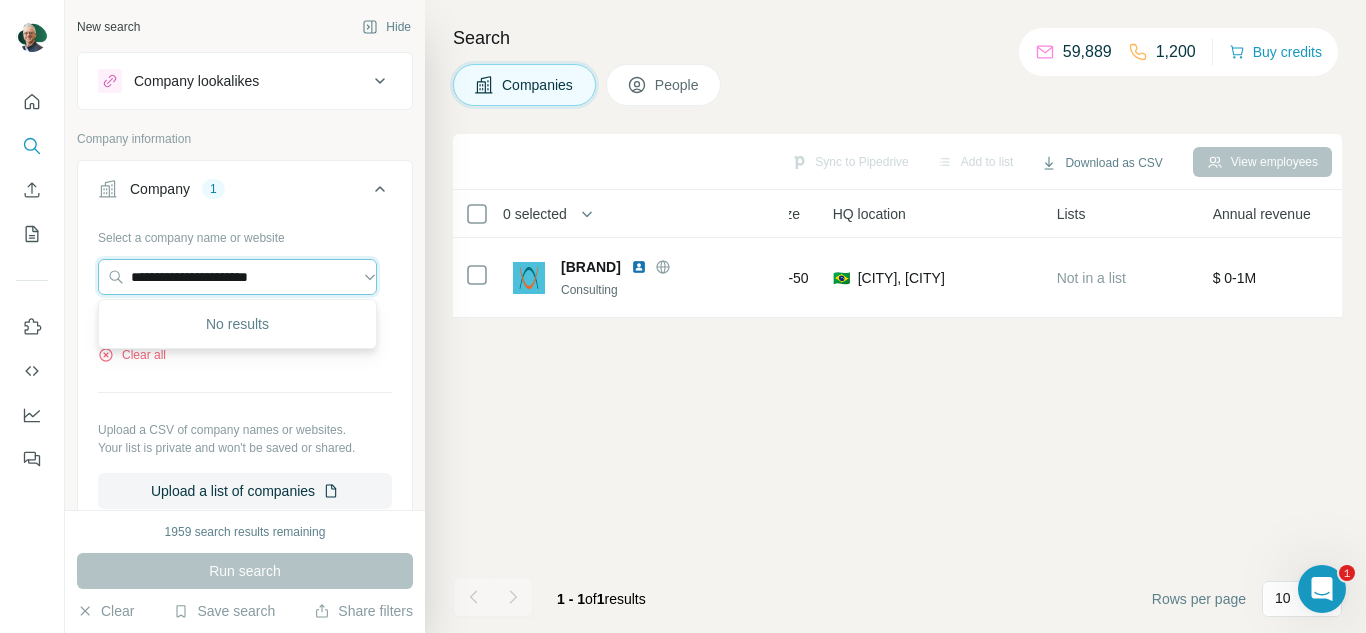drag, startPoint x: 354, startPoint y: 272, endPoint x: 93, endPoint y: 260, distance: 261.27573 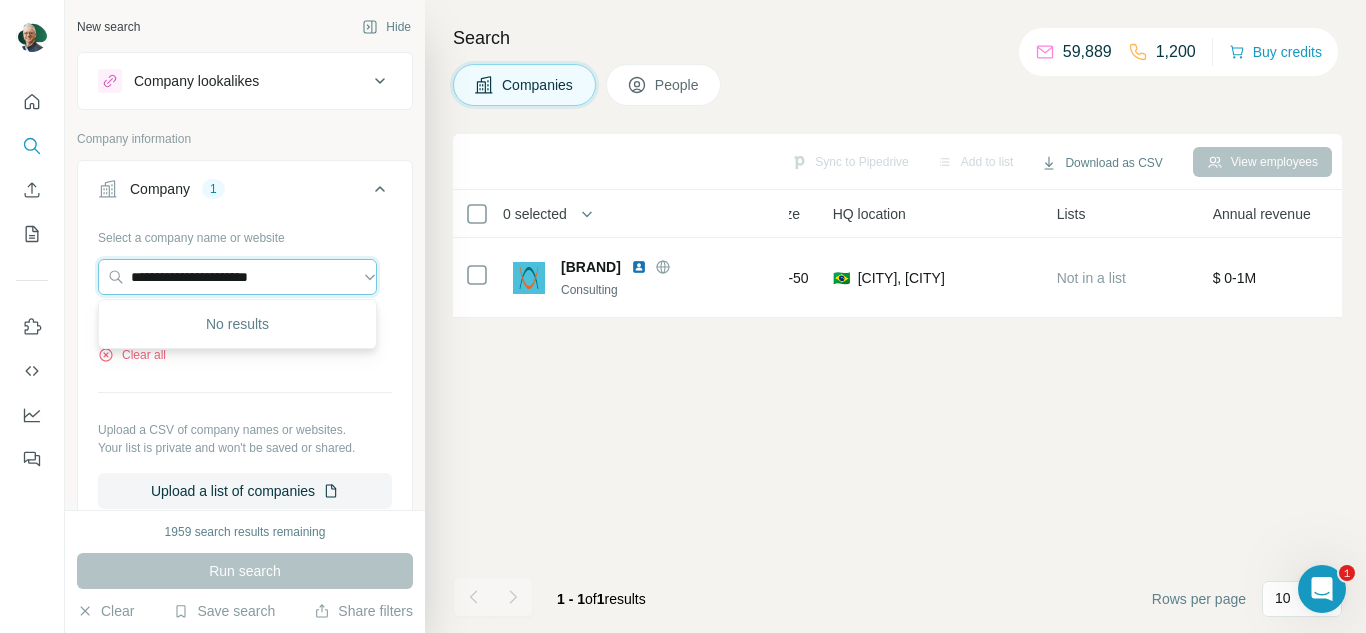 paste on "**********" 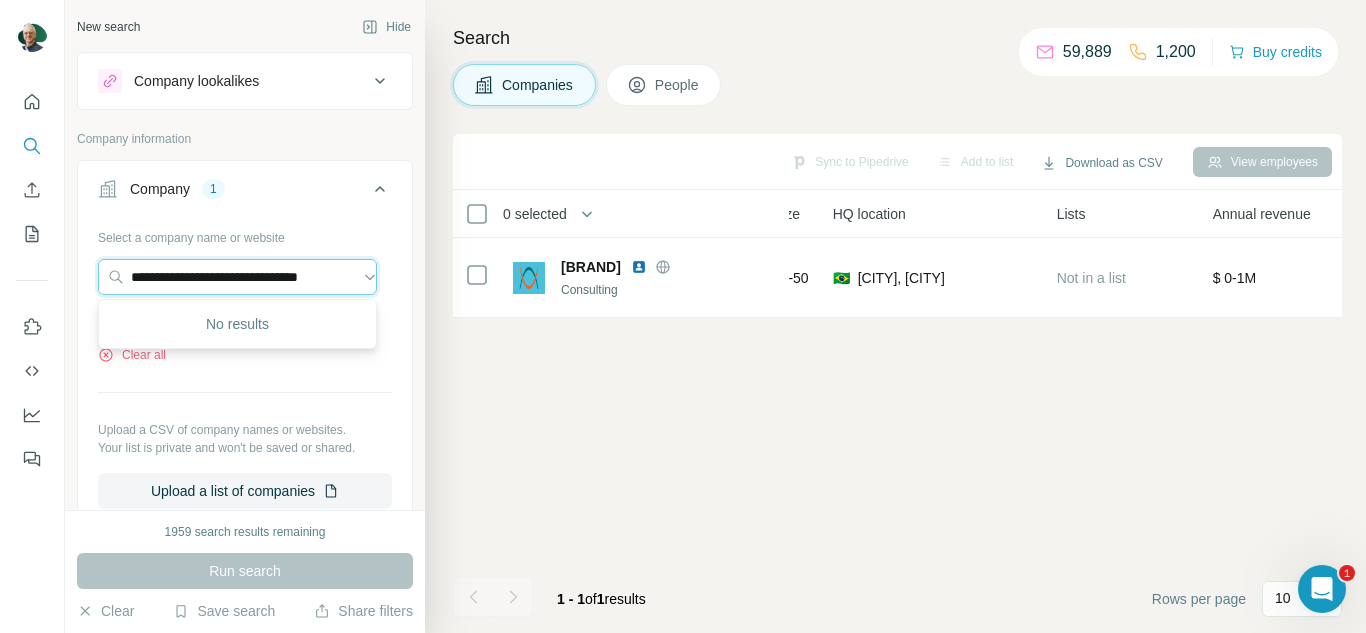 scroll, scrollTop: 0, scrollLeft: 29, axis: horizontal 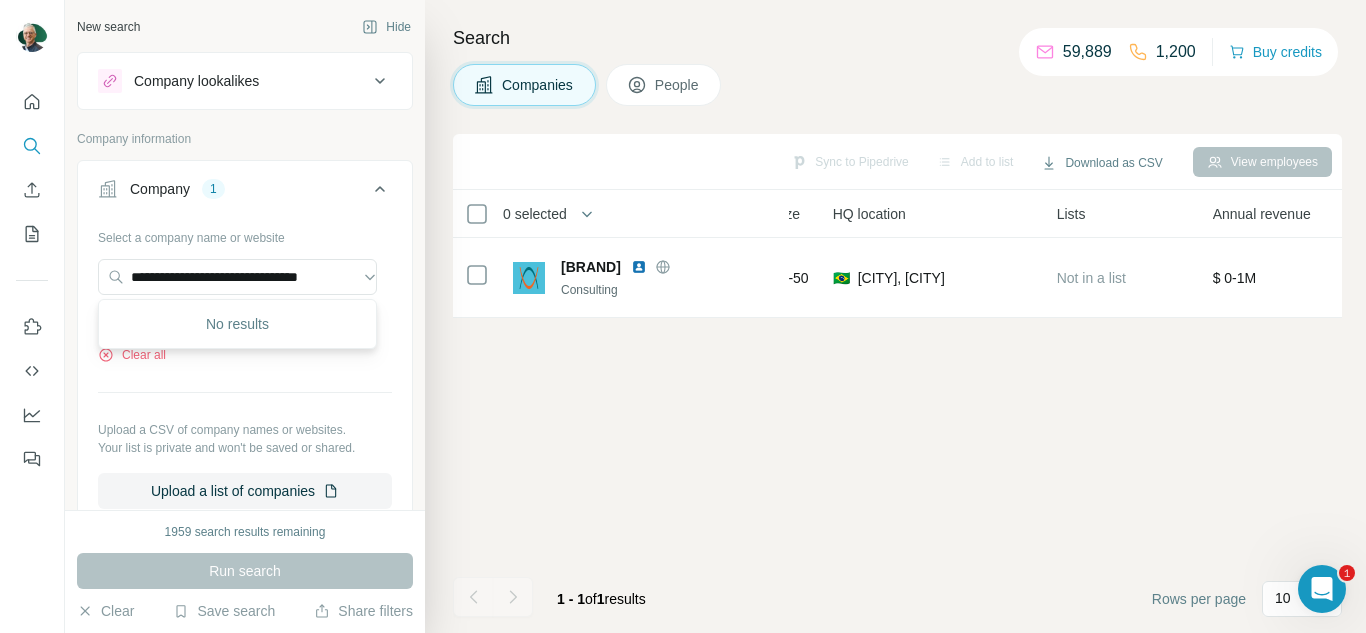click on "Sync to Pipedrive Add to list Download as CSV View employees 0 selected Companies Employees Size HQ location Lists Annual revenue About Technologies Industry Keywords Actavox Consulting View 10 employees 11-50 🇧🇷 [CITY], [CITY] Not in a list $ 0-1M Google Tag Manager, Font Awesome, WordPress, CookieYes, Animate.css, Gravity Forms, Priority Hints, Swiper, Dealer Spike, MySQL, RSS, Slider Revolution, phpRS, PHP, Litespeed Cache, Google Analytics, jQuery, Cloudflare, HTTP/3, Aprimo, React, Facebook Pixel Consulting, CRM, Management Consulting, Sales, Business Development, Software, Business Intelligence, Training, Sales Automation, Information Technology of managers managers business management and management management decision-making" at bounding box center (897, 383) 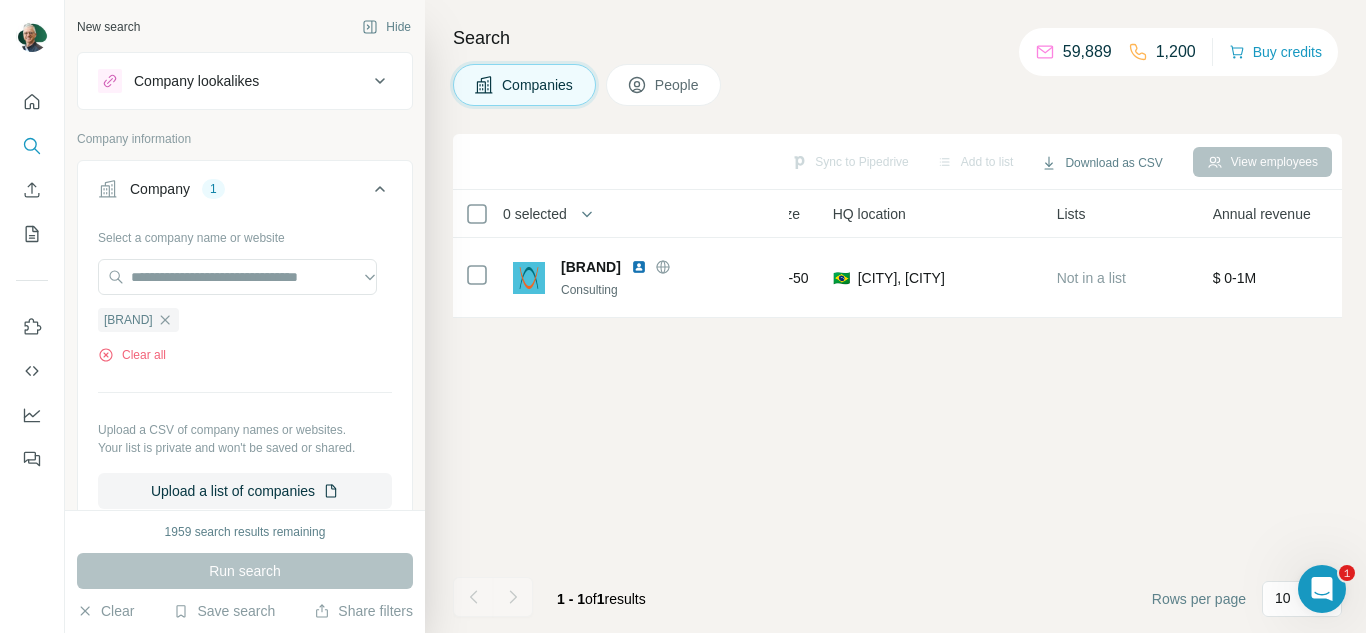 scroll, scrollTop: 0, scrollLeft: 0, axis: both 